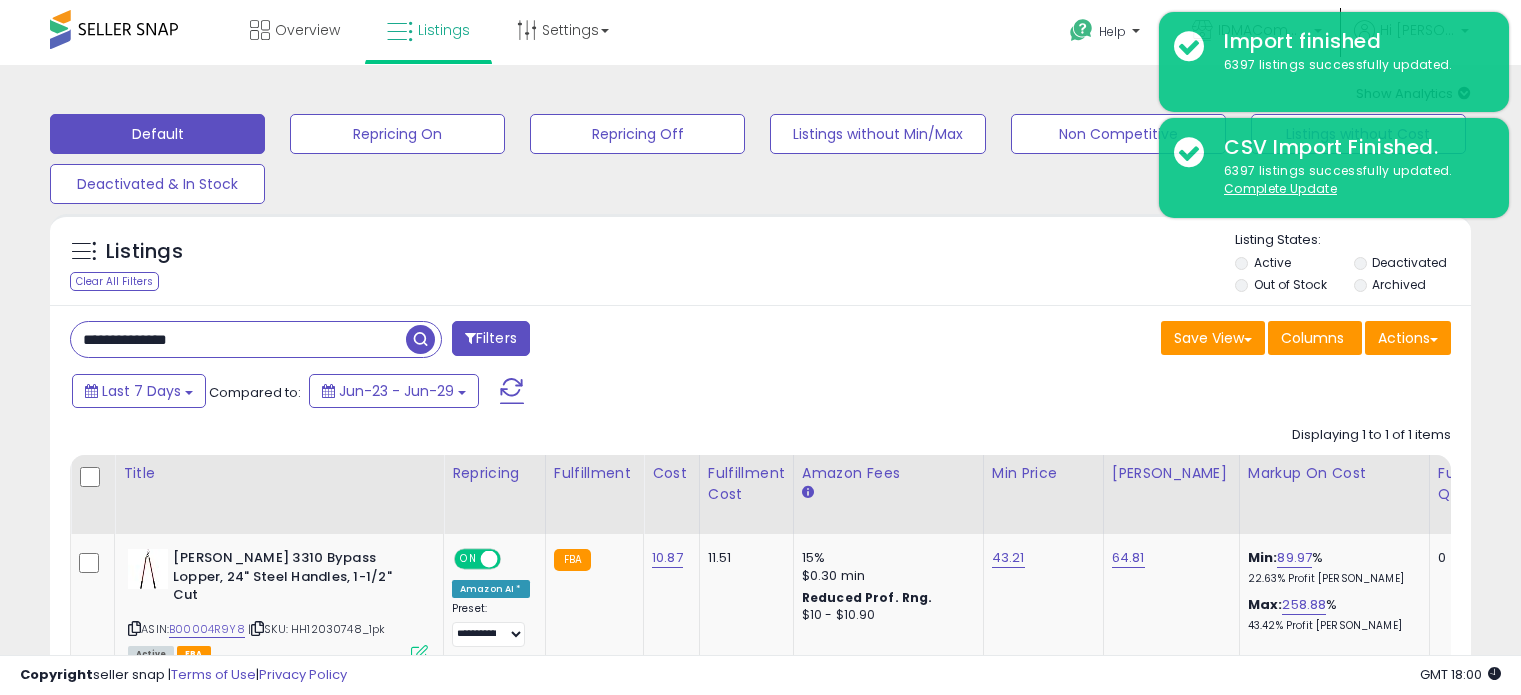 scroll, scrollTop: 0, scrollLeft: 0, axis: both 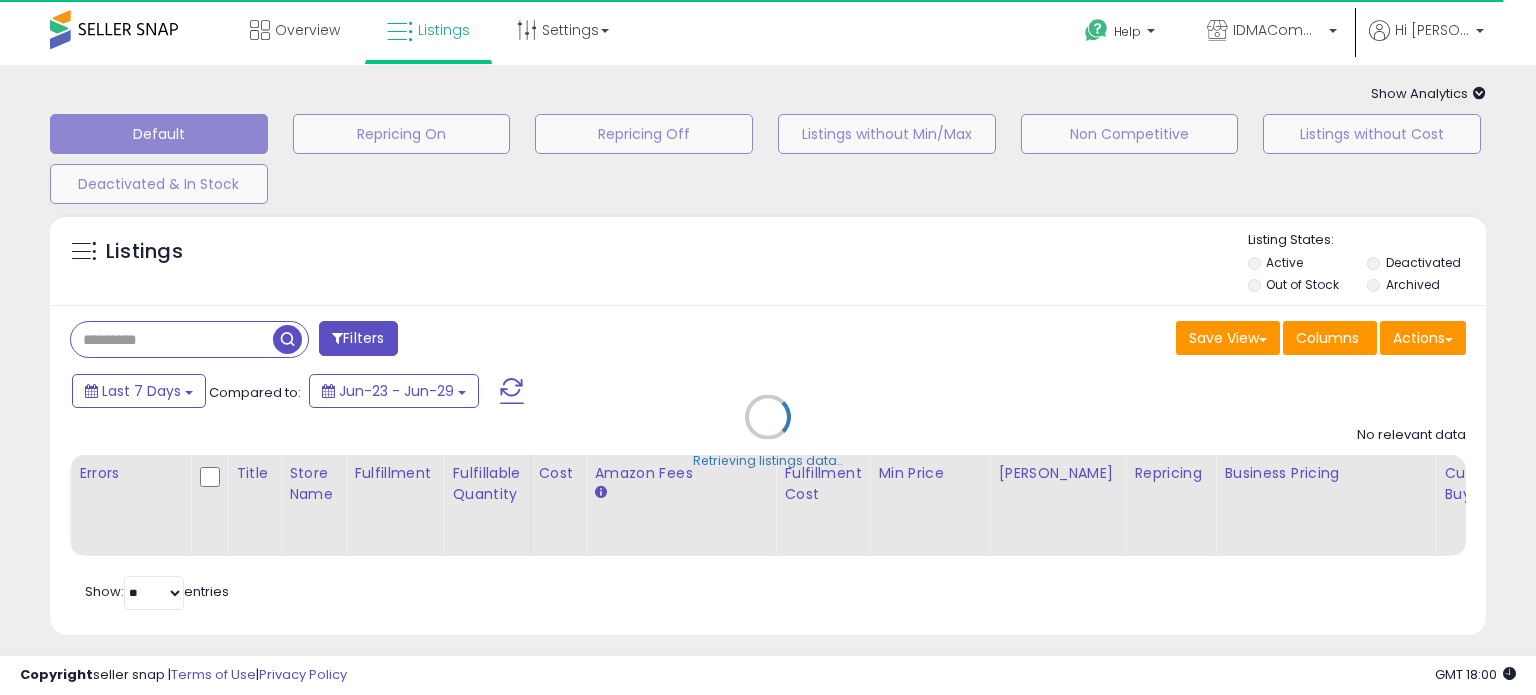 type on "**********" 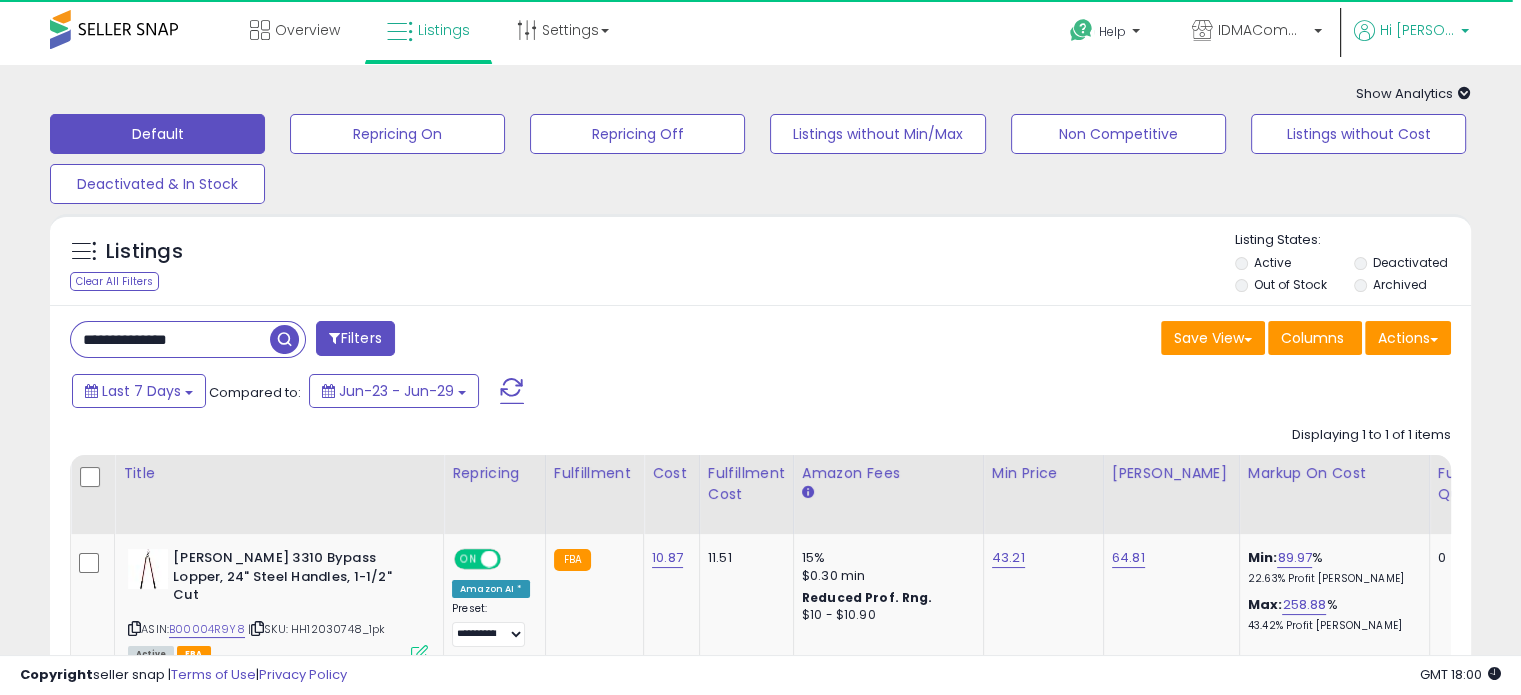 click on "Hi [PERSON_NAME]" at bounding box center (1417, 30) 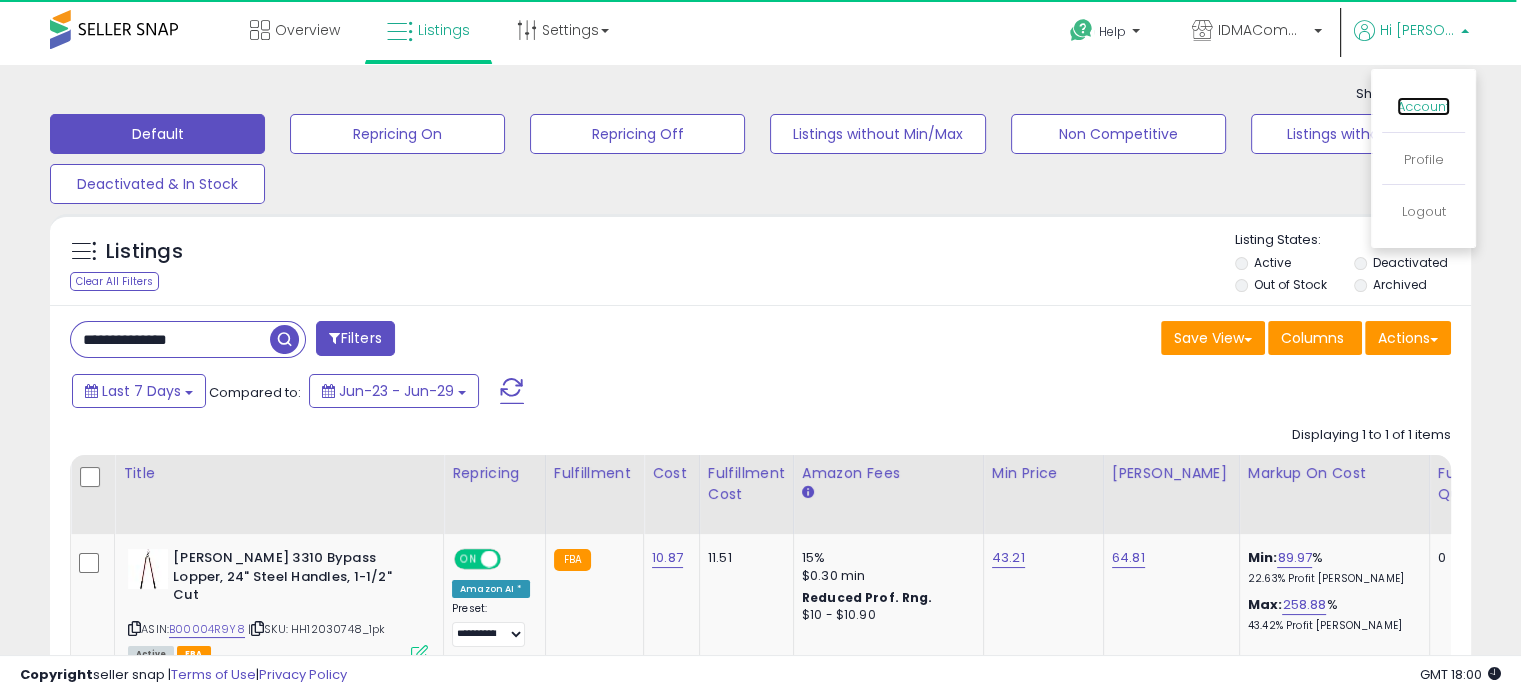 click on "Account" at bounding box center [1423, 106] 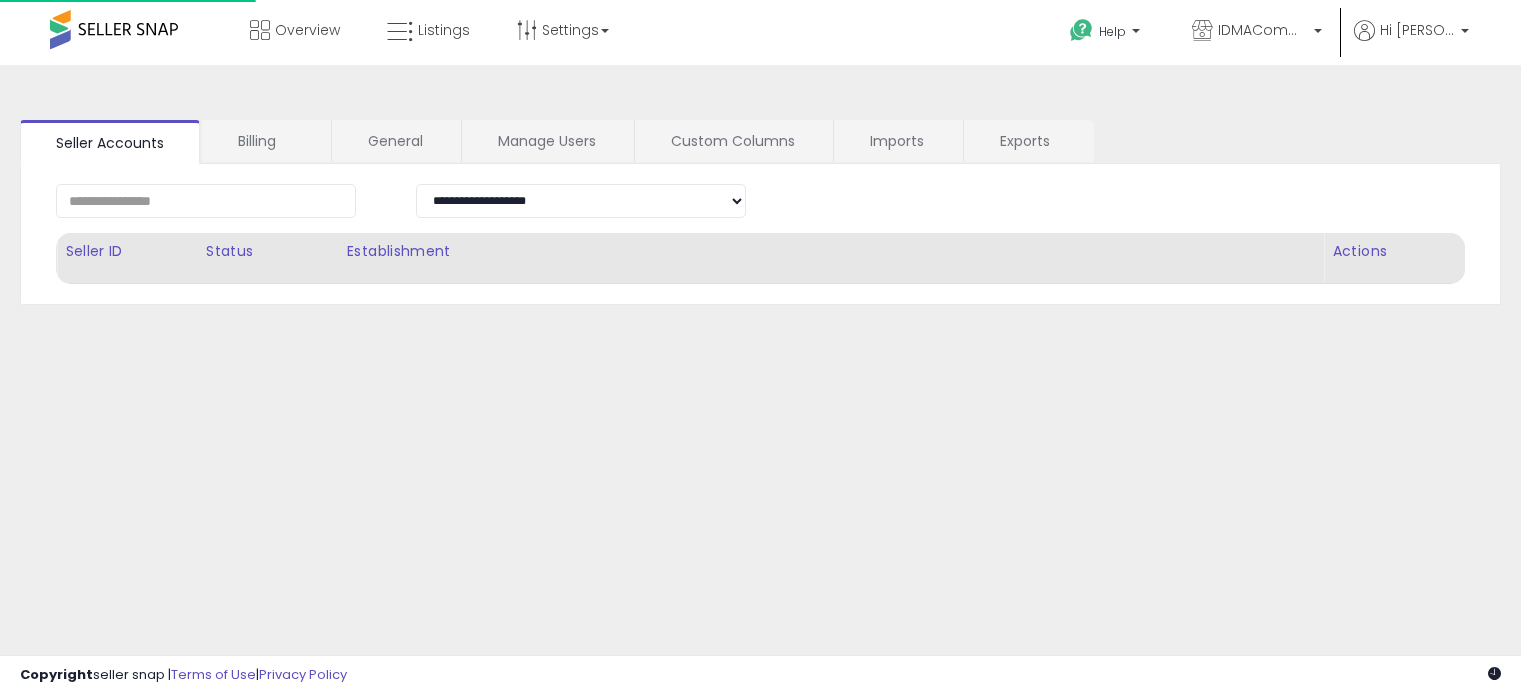 scroll, scrollTop: 0, scrollLeft: 0, axis: both 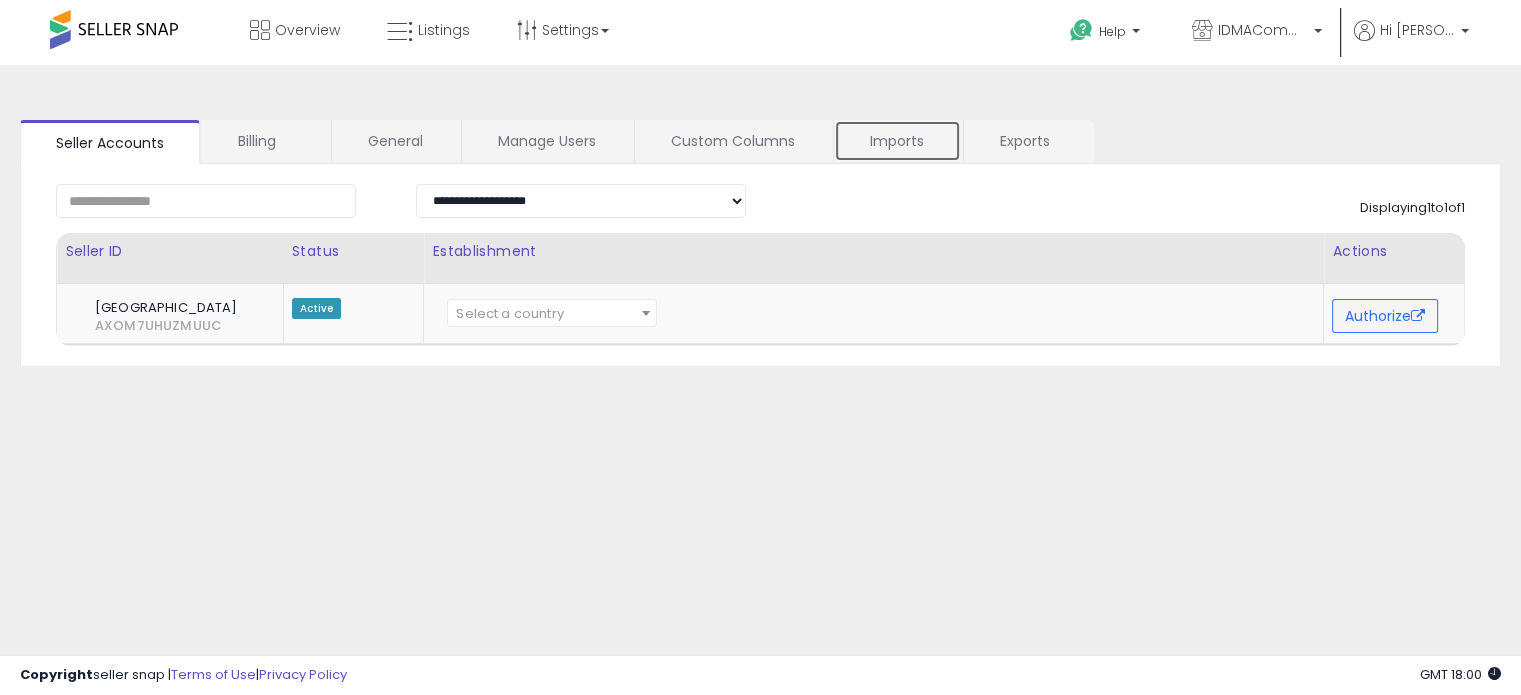 click on "Imports" at bounding box center [897, 141] 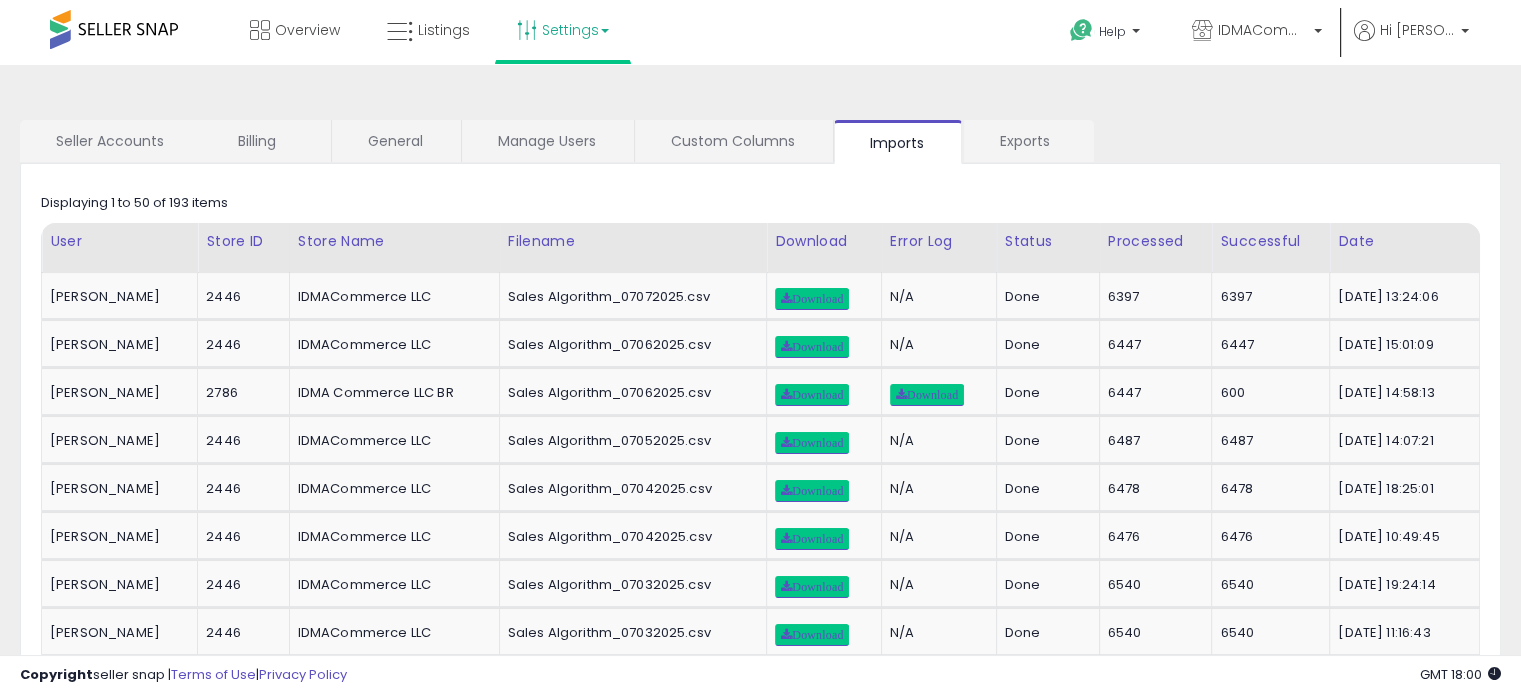 click on "Settings" at bounding box center [563, 30] 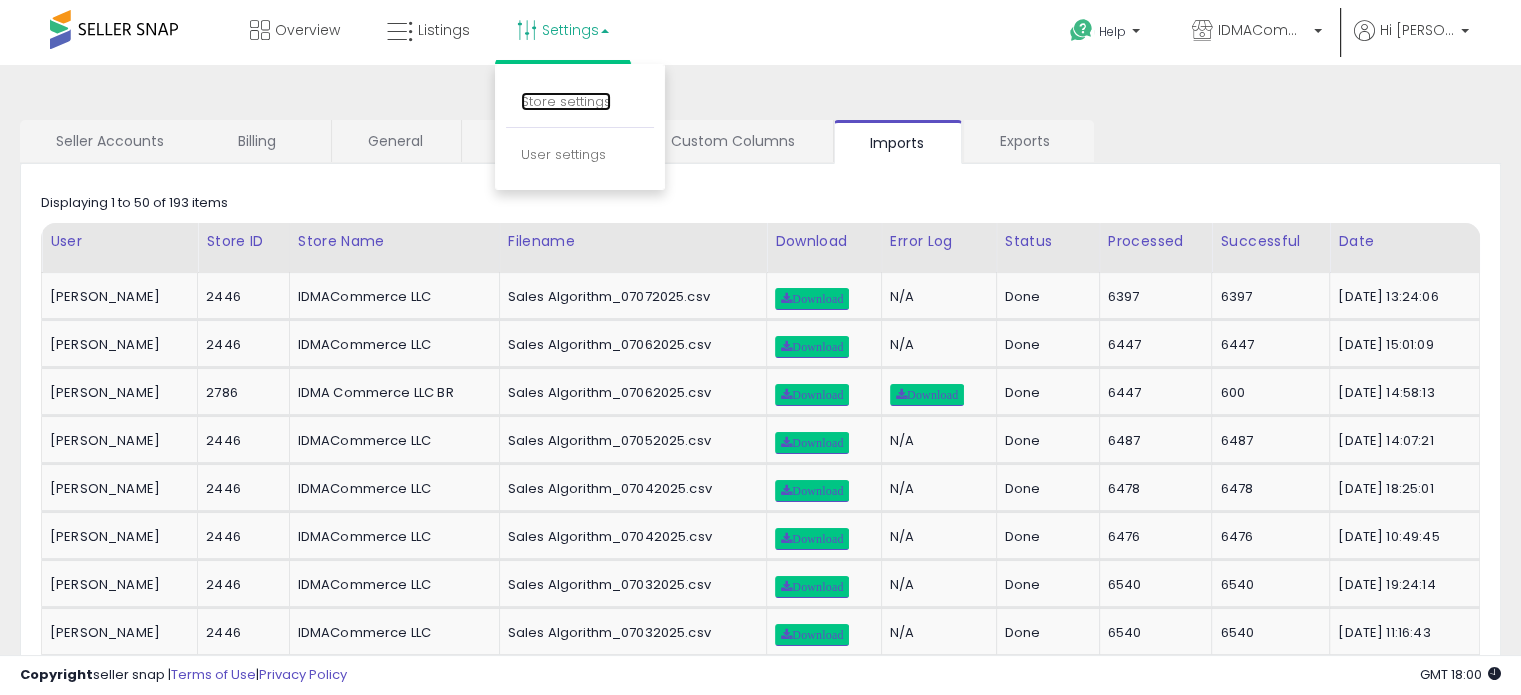 click on "Store
settings" at bounding box center [566, 101] 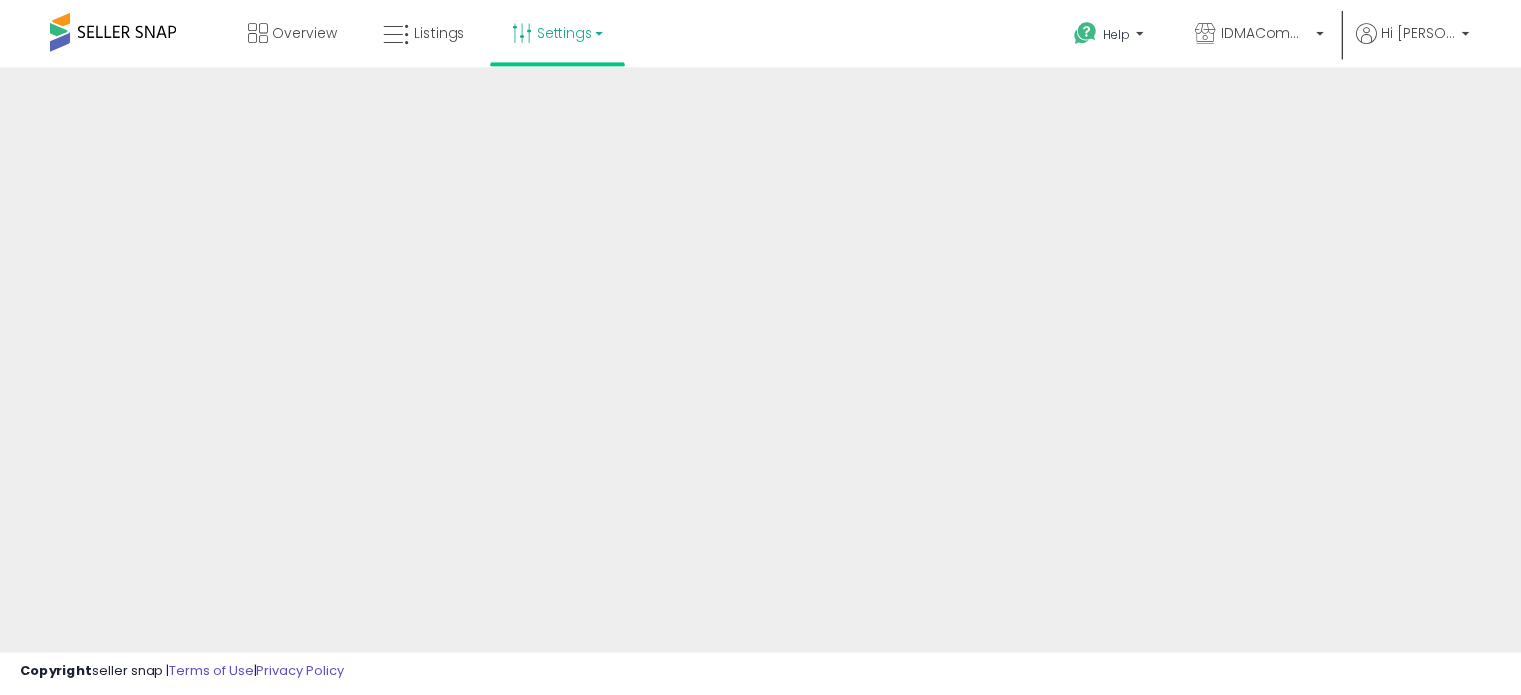 scroll, scrollTop: 0, scrollLeft: 0, axis: both 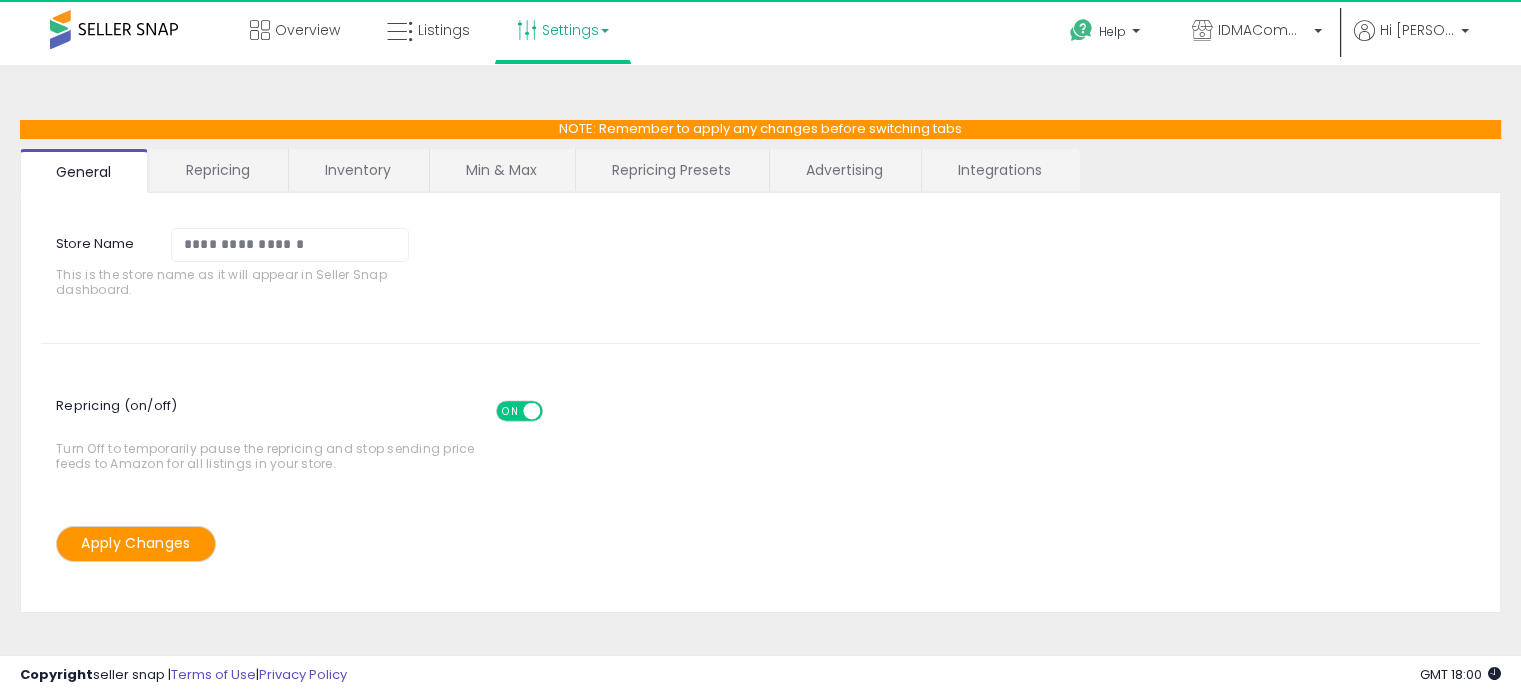 click on "Min & Max" at bounding box center (501, 170) 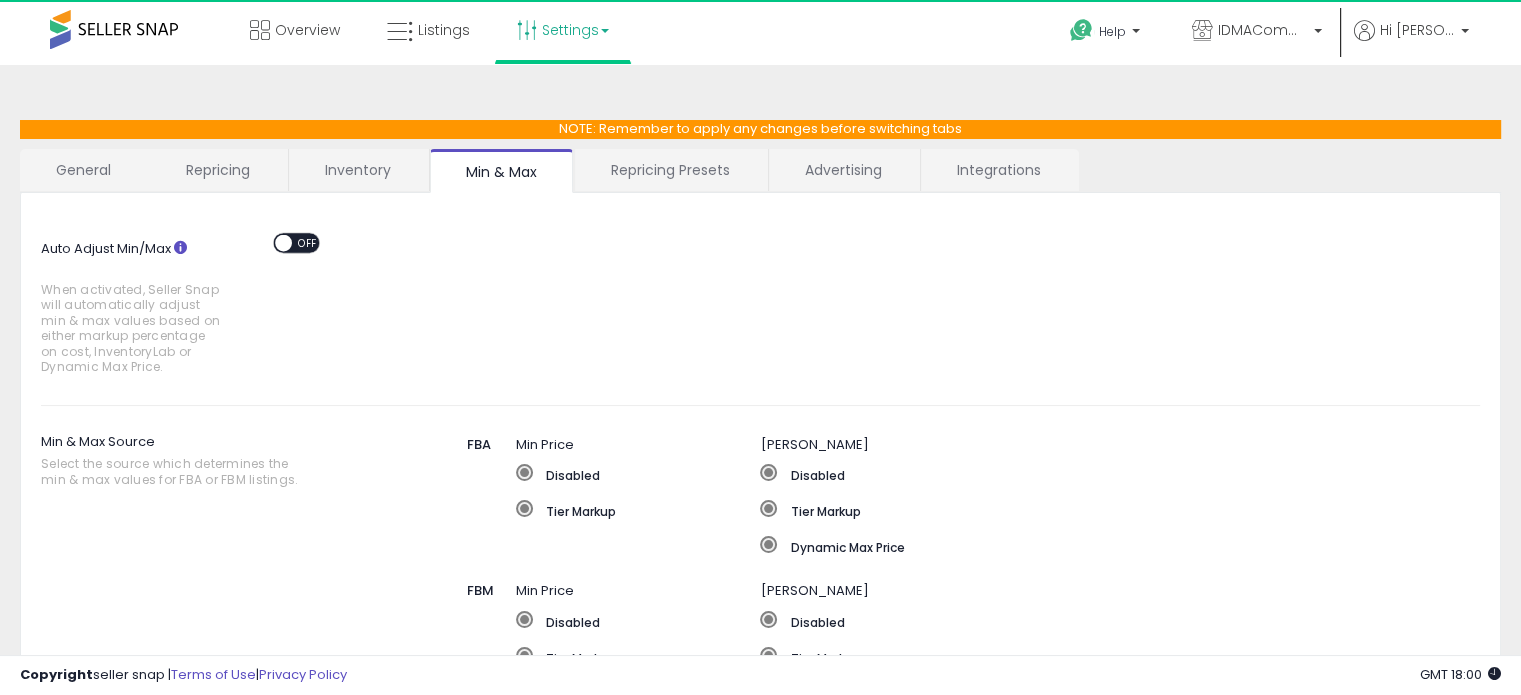 click on "Repricing Presets" at bounding box center (670, 170) 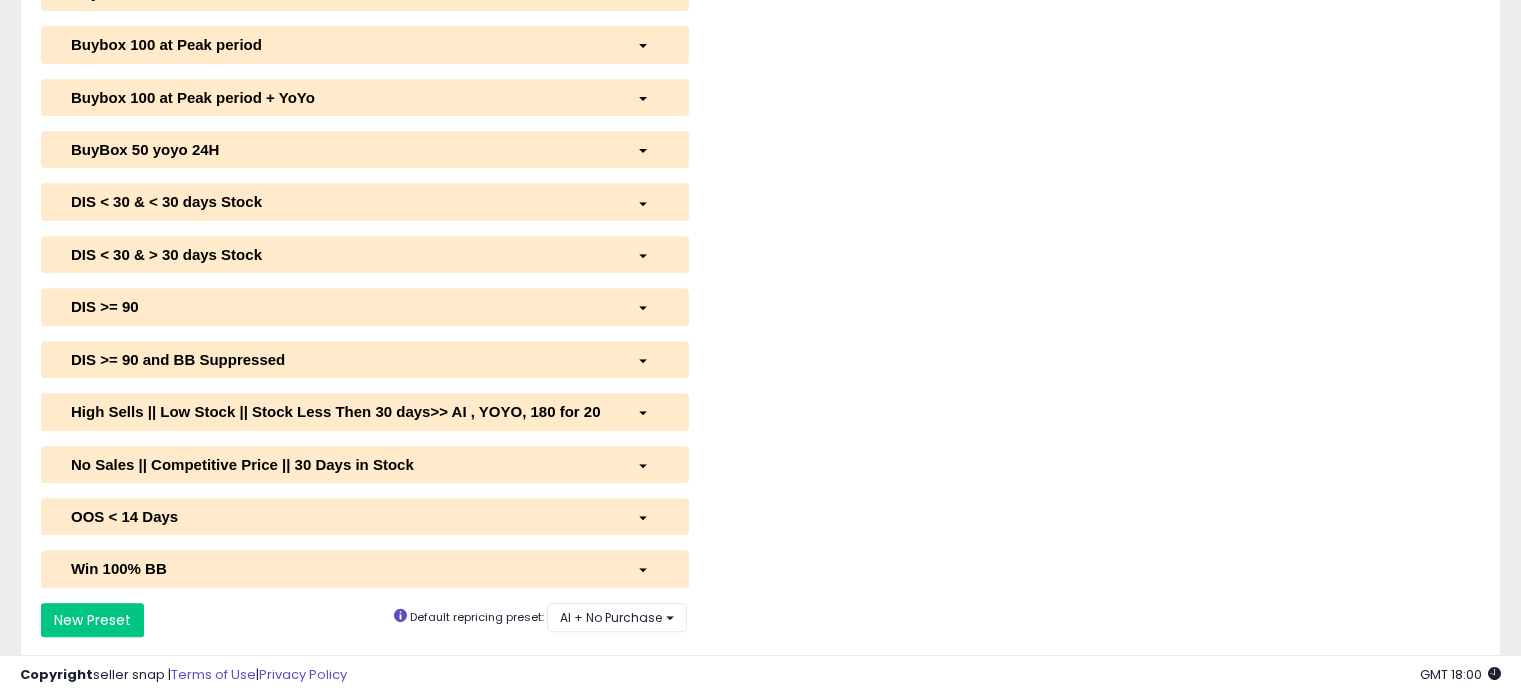scroll, scrollTop: 824, scrollLeft: 0, axis: vertical 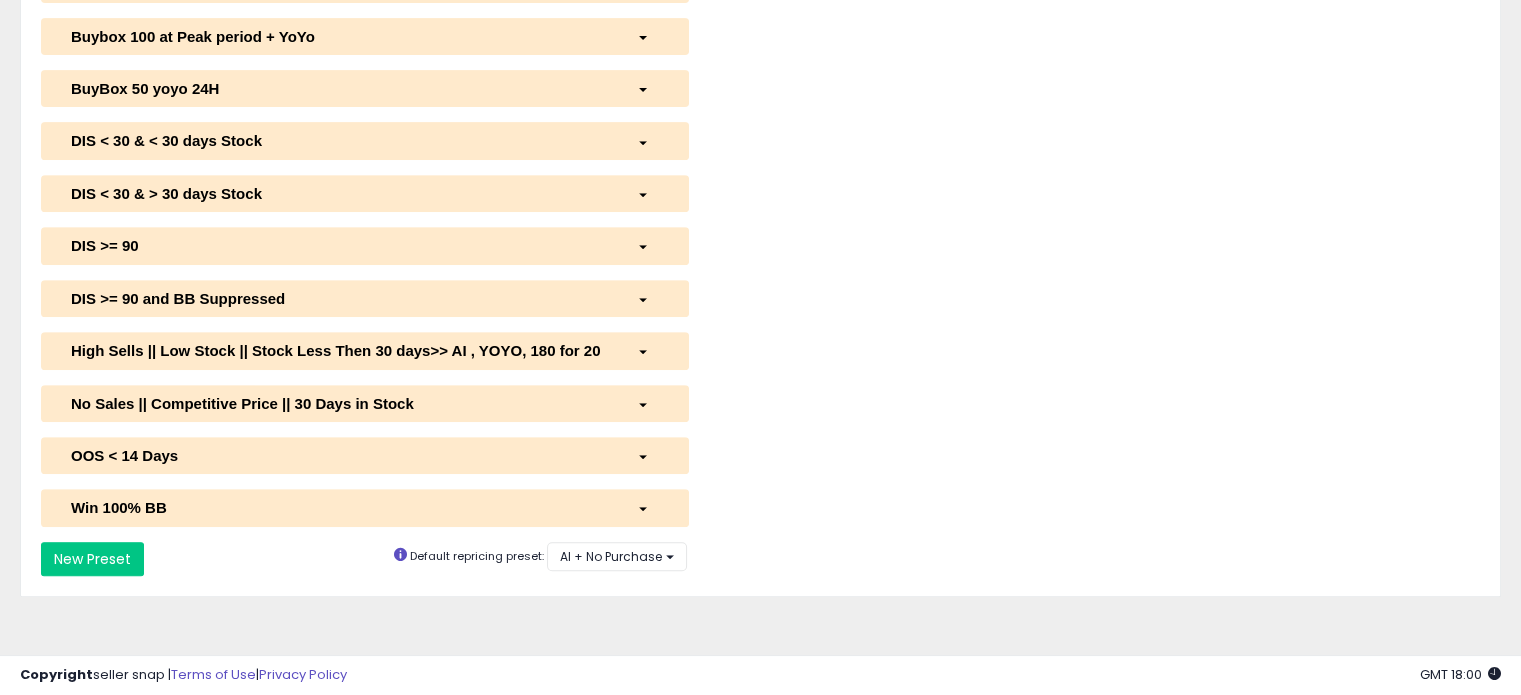 click at bounding box center (647, 245) 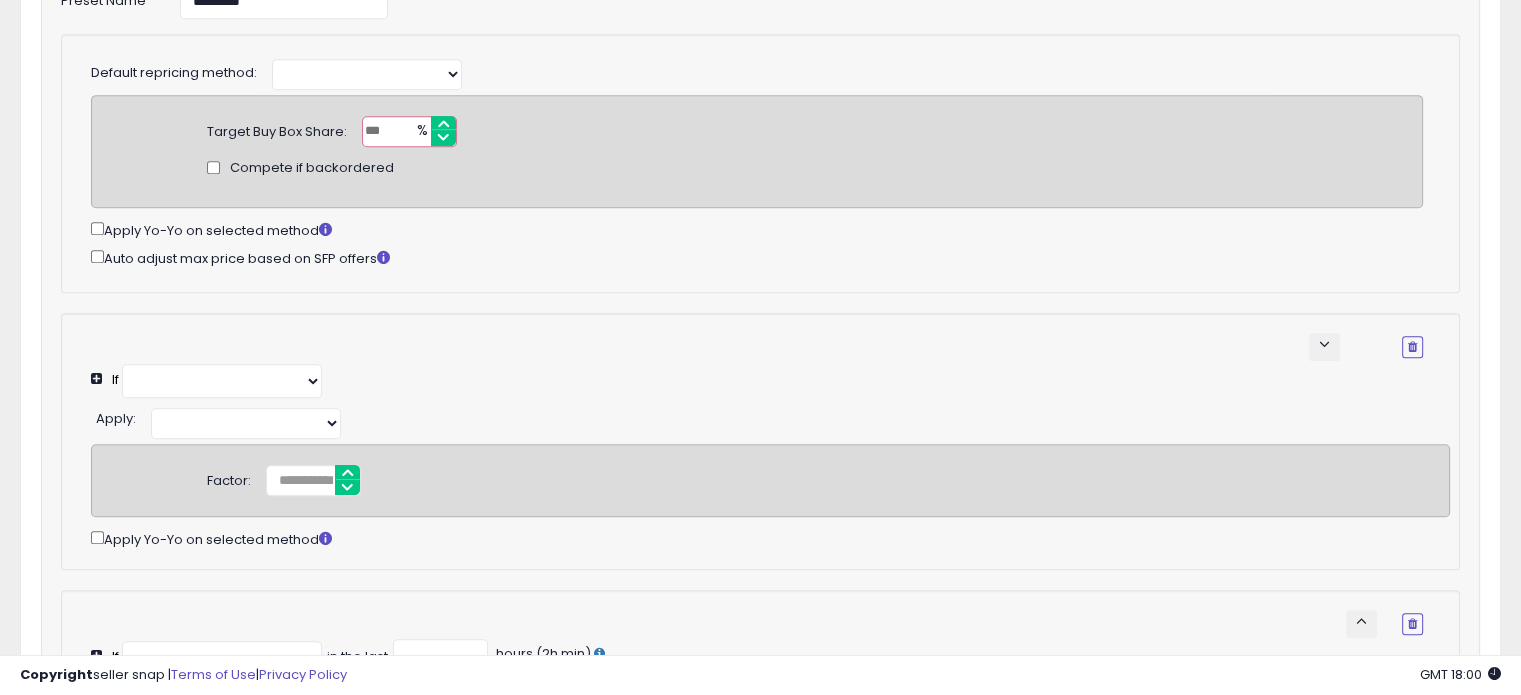 scroll, scrollTop: 924, scrollLeft: 0, axis: vertical 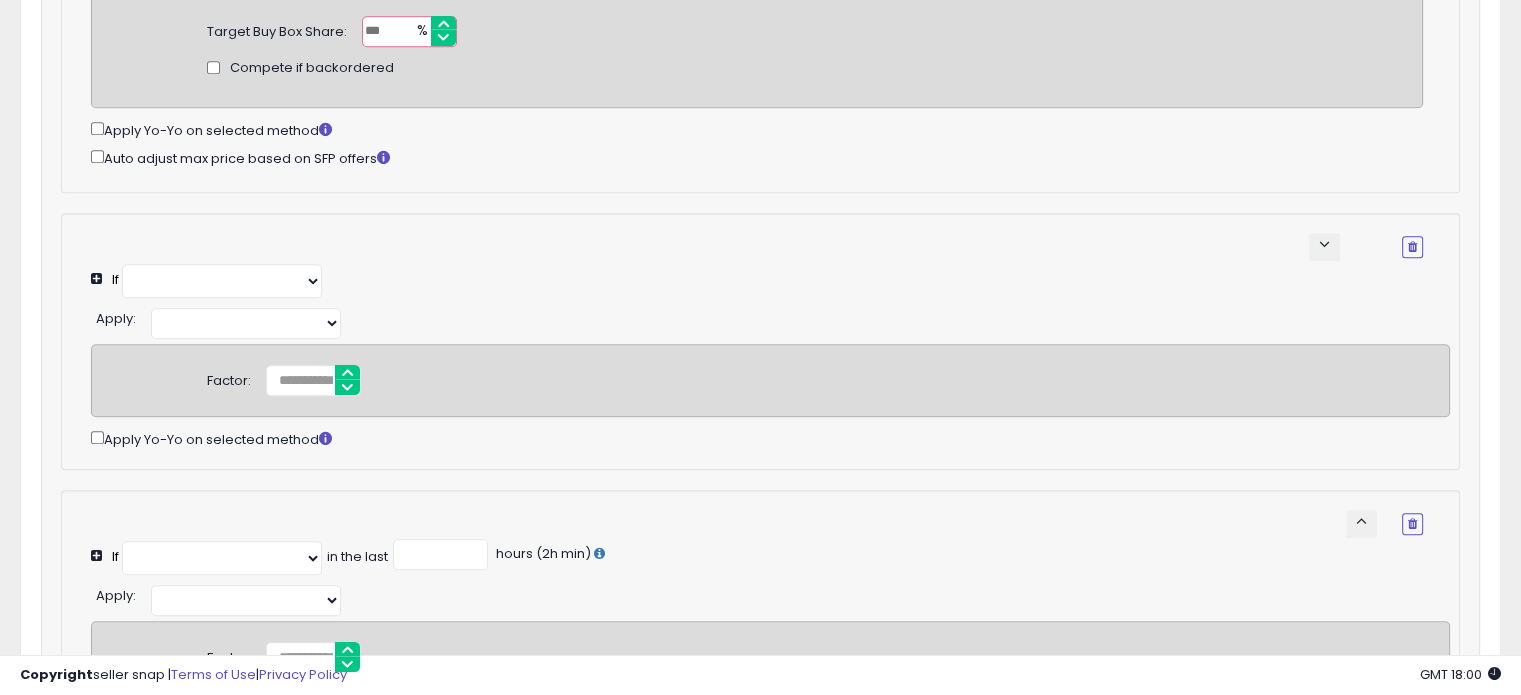 select on "******" 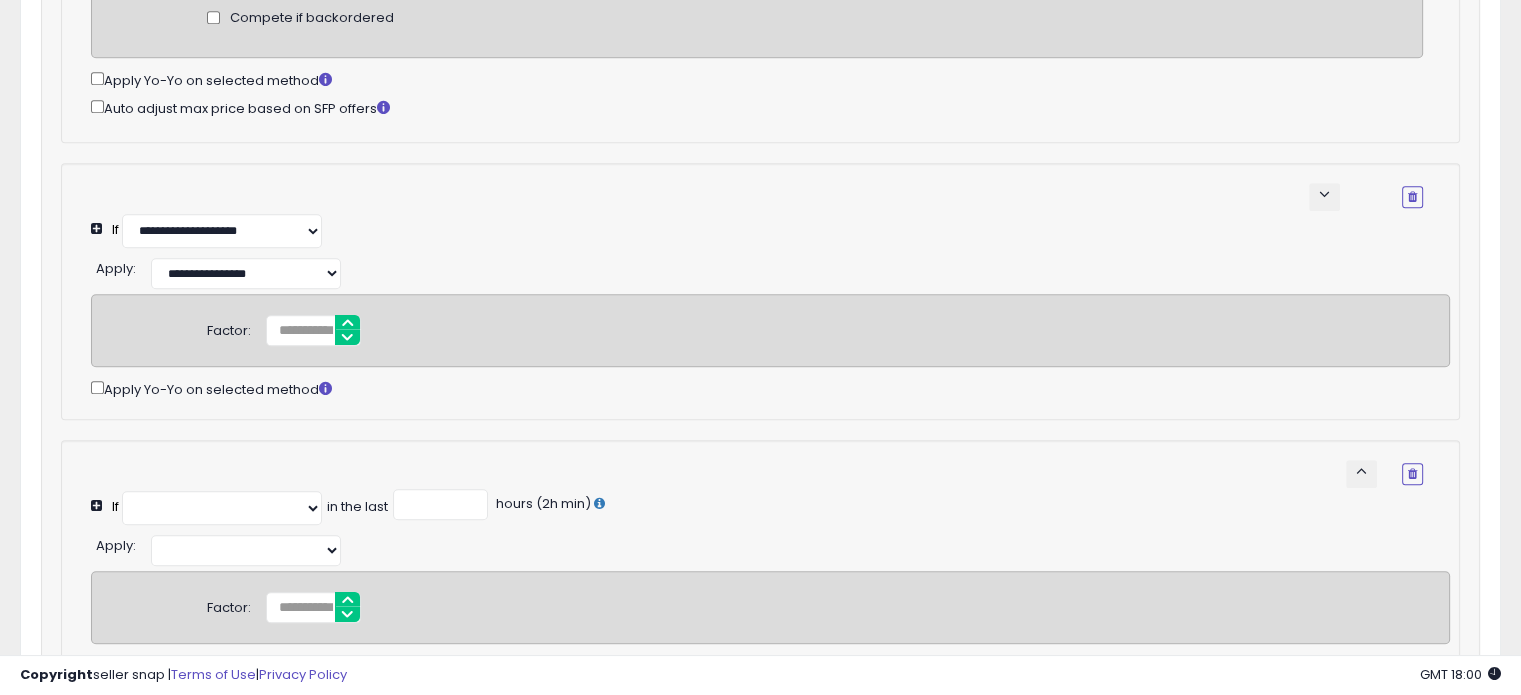 scroll, scrollTop: 1324, scrollLeft: 0, axis: vertical 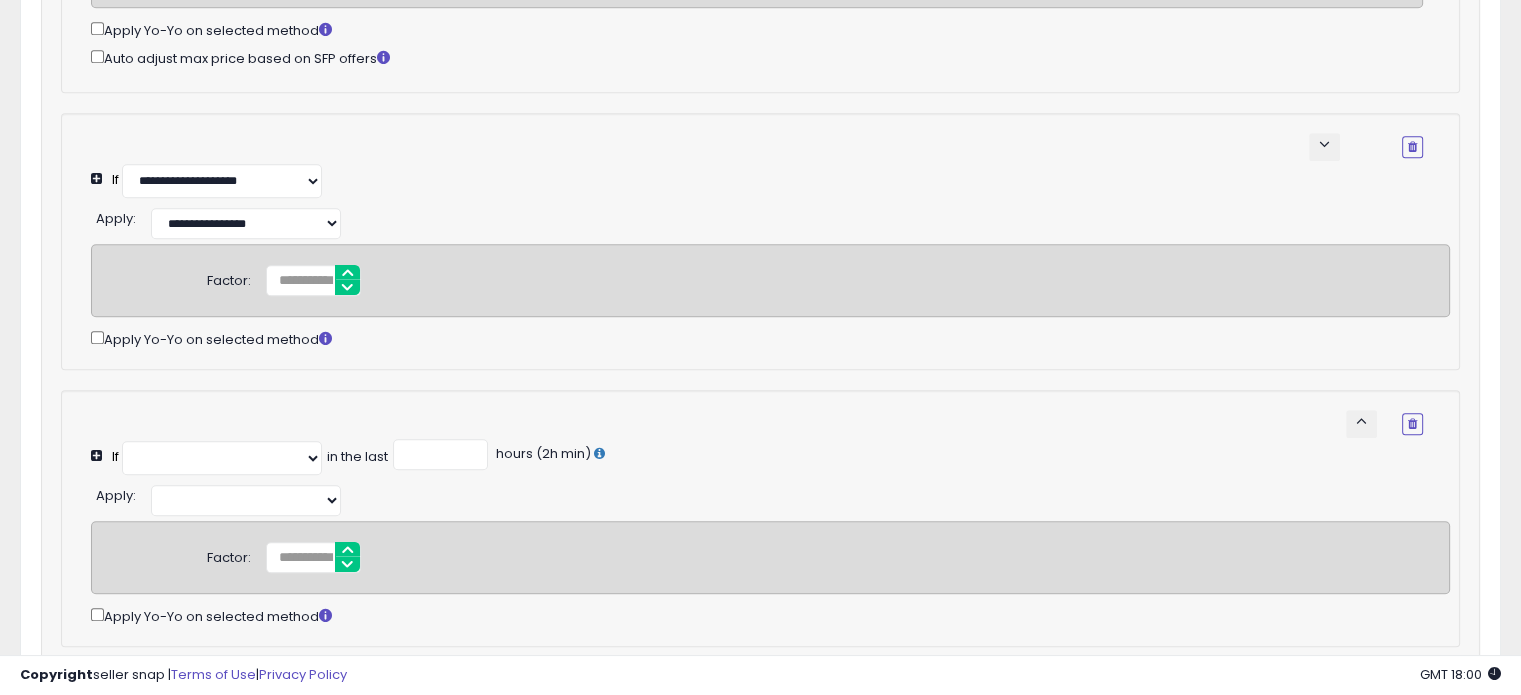 select on "**********" 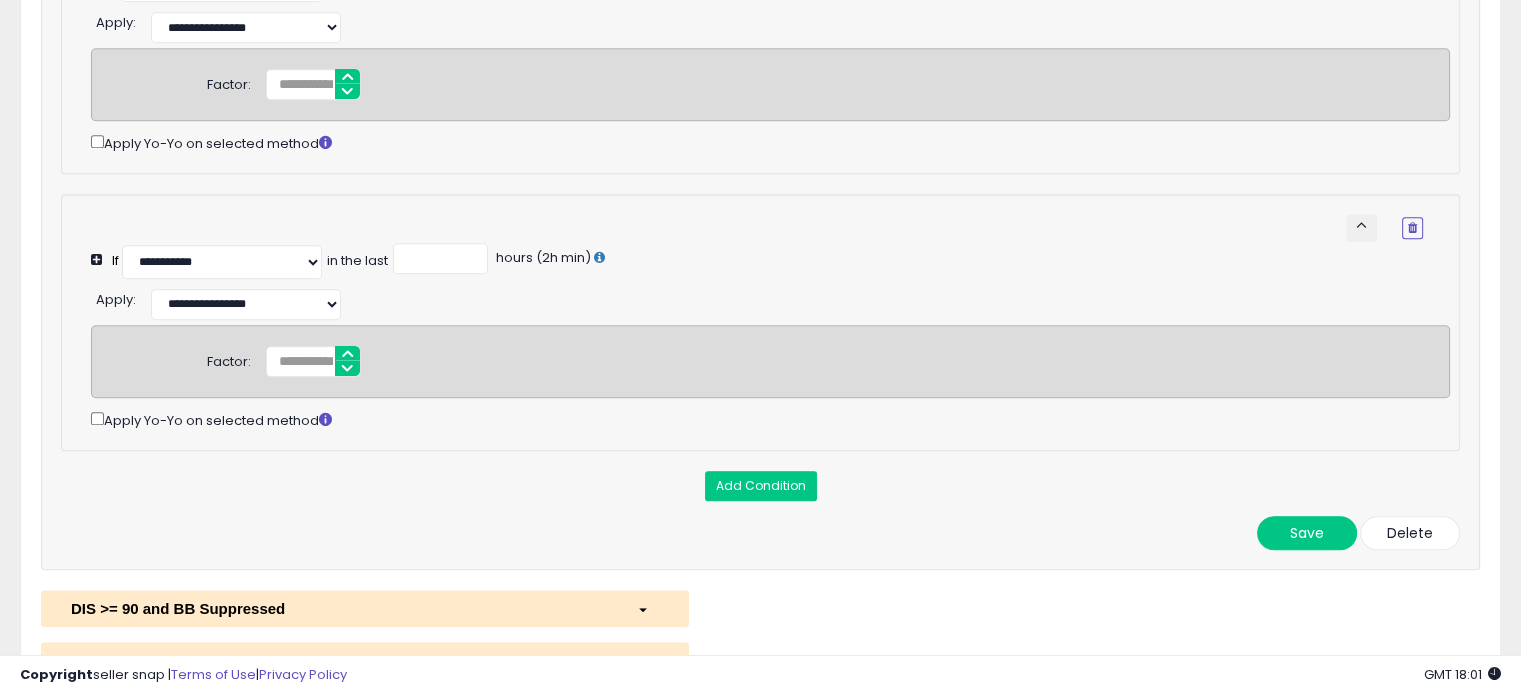 scroll, scrollTop: 1424, scrollLeft: 0, axis: vertical 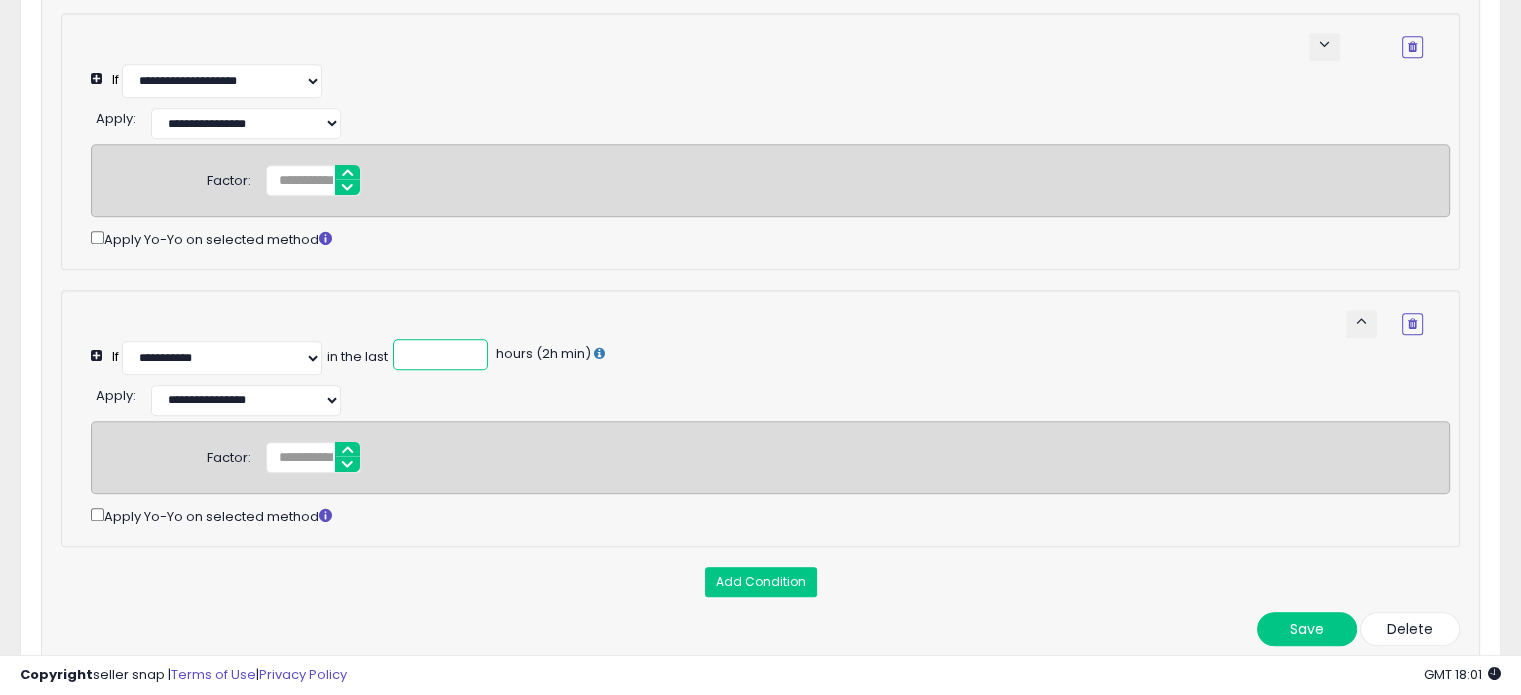 drag, startPoint x: 434, startPoint y: 363, endPoint x: 376, endPoint y: 366, distance: 58.077534 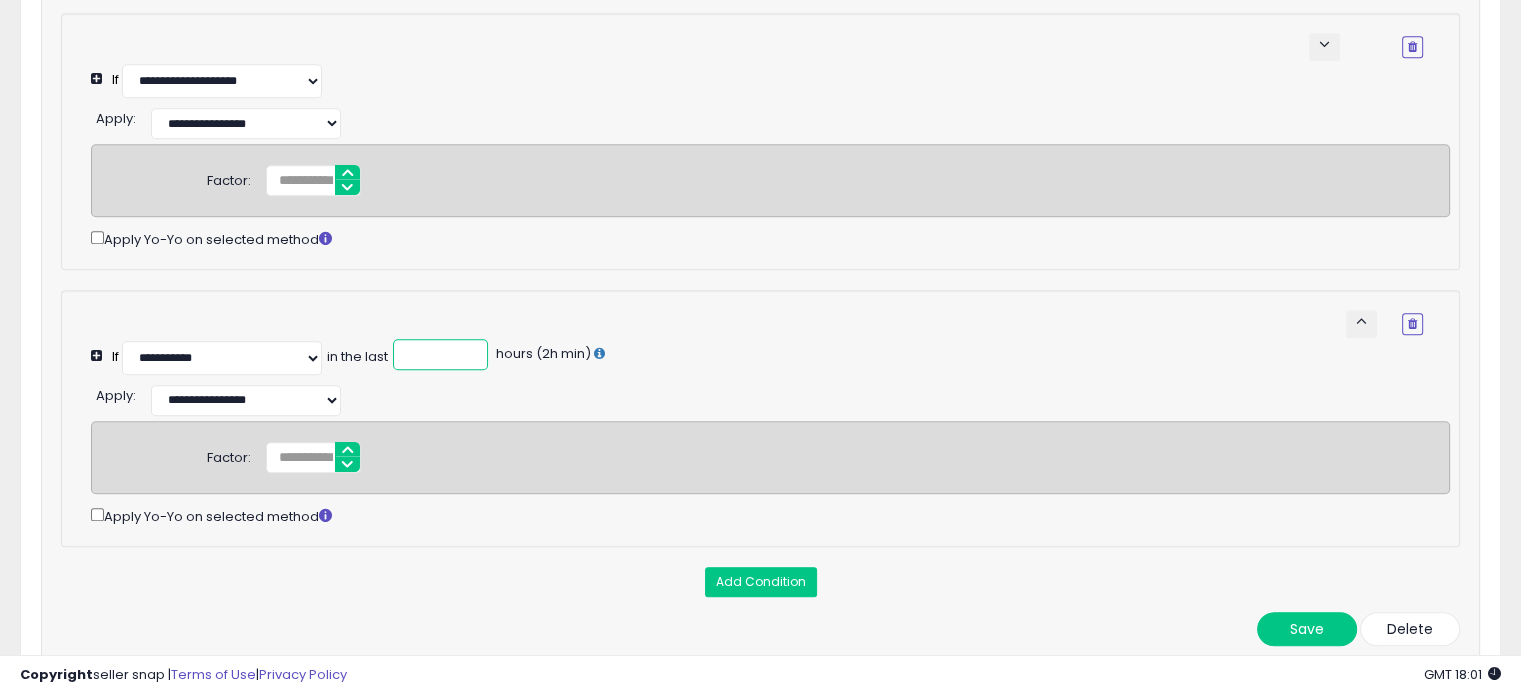 type on "*" 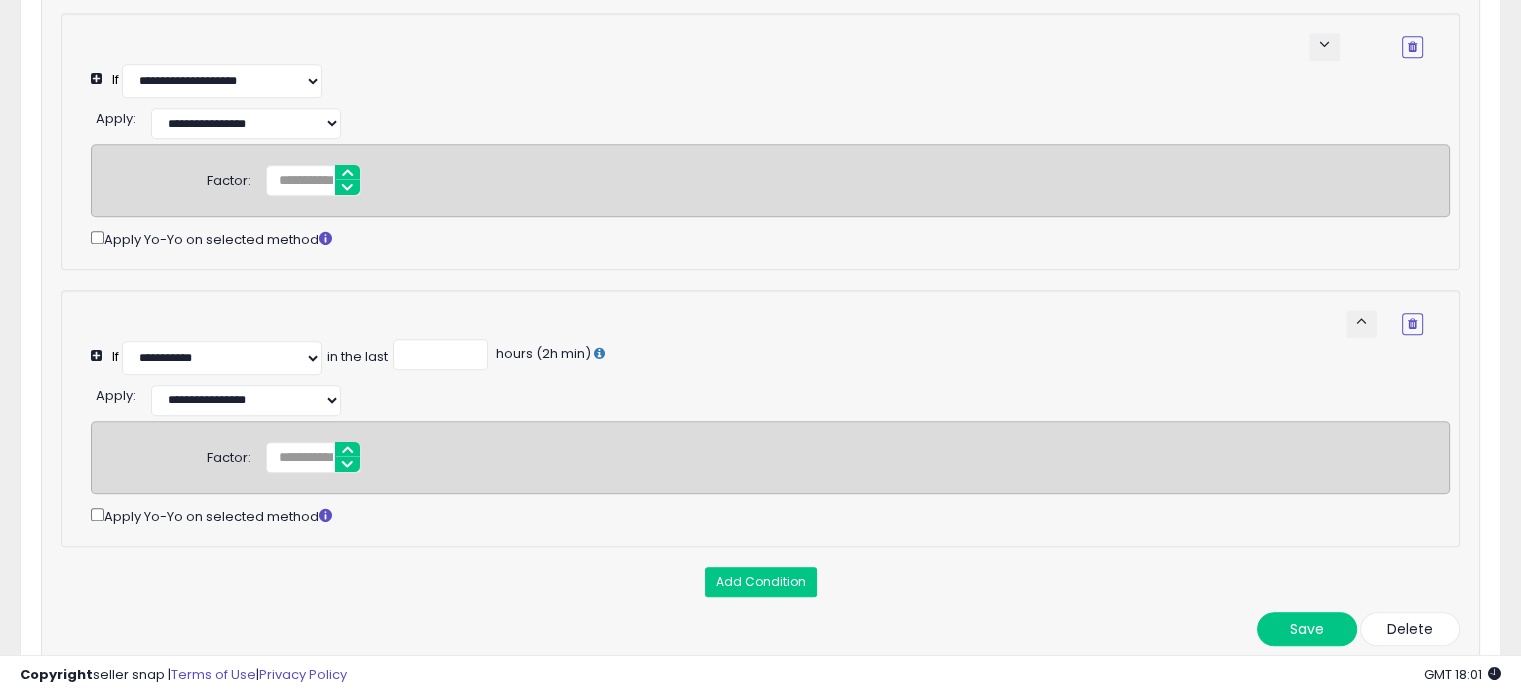 click on "**********" at bounding box center (760, 165) 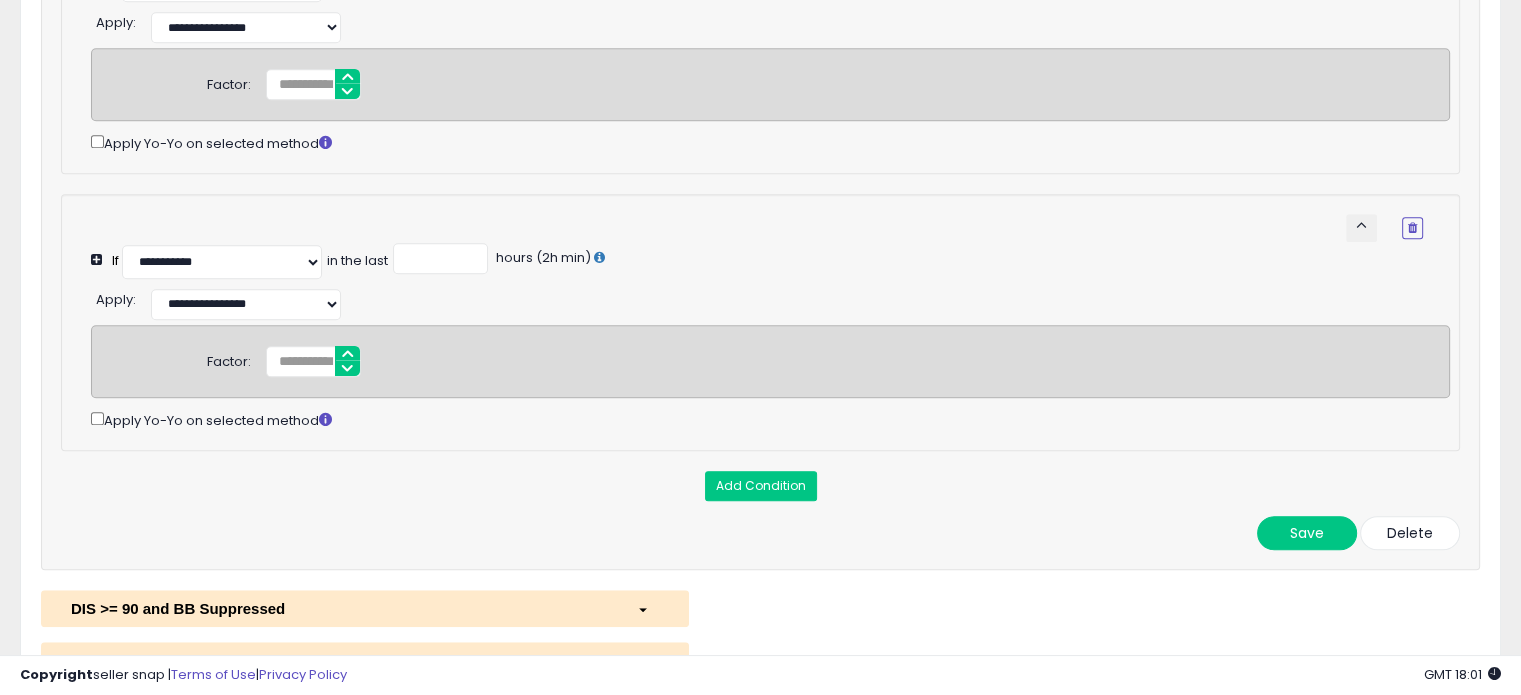 scroll, scrollTop: 1524, scrollLeft: 0, axis: vertical 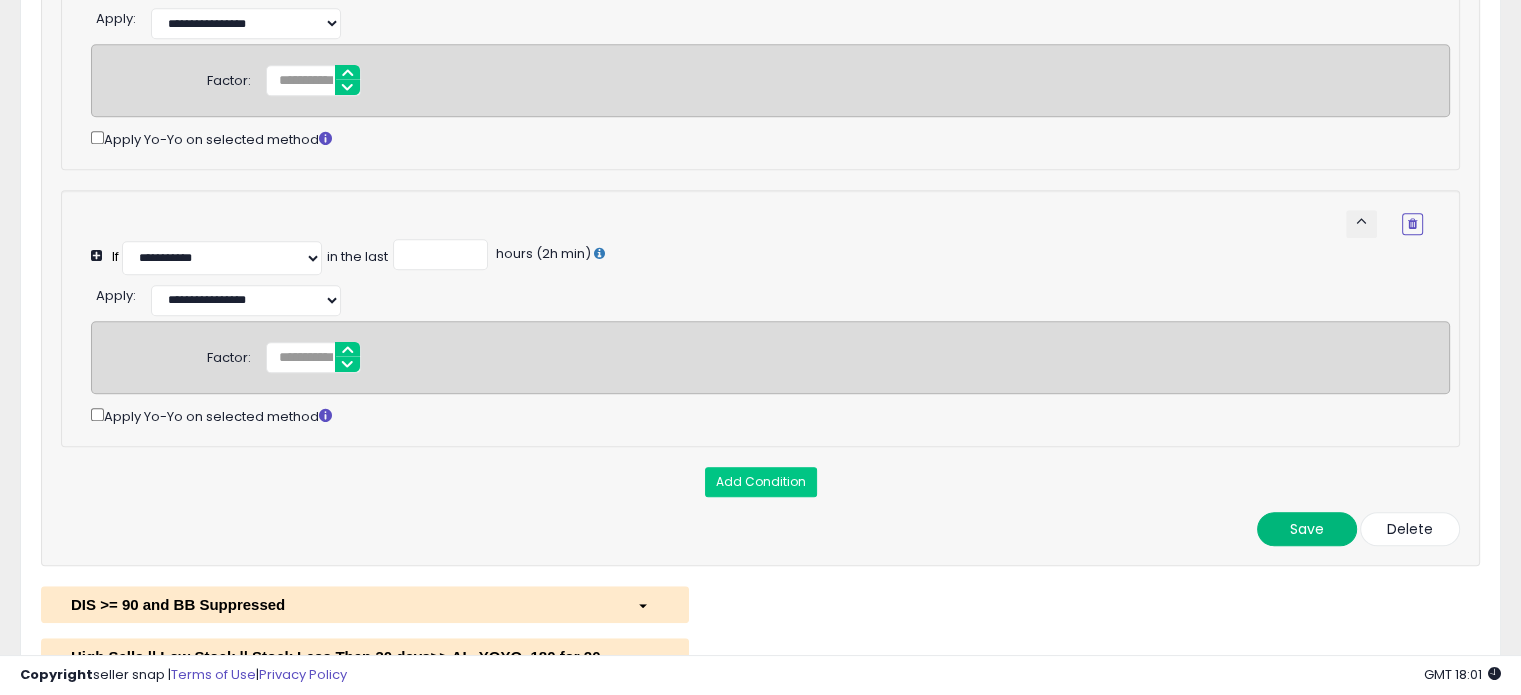 click on "Save" at bounding box center (1307, 529) 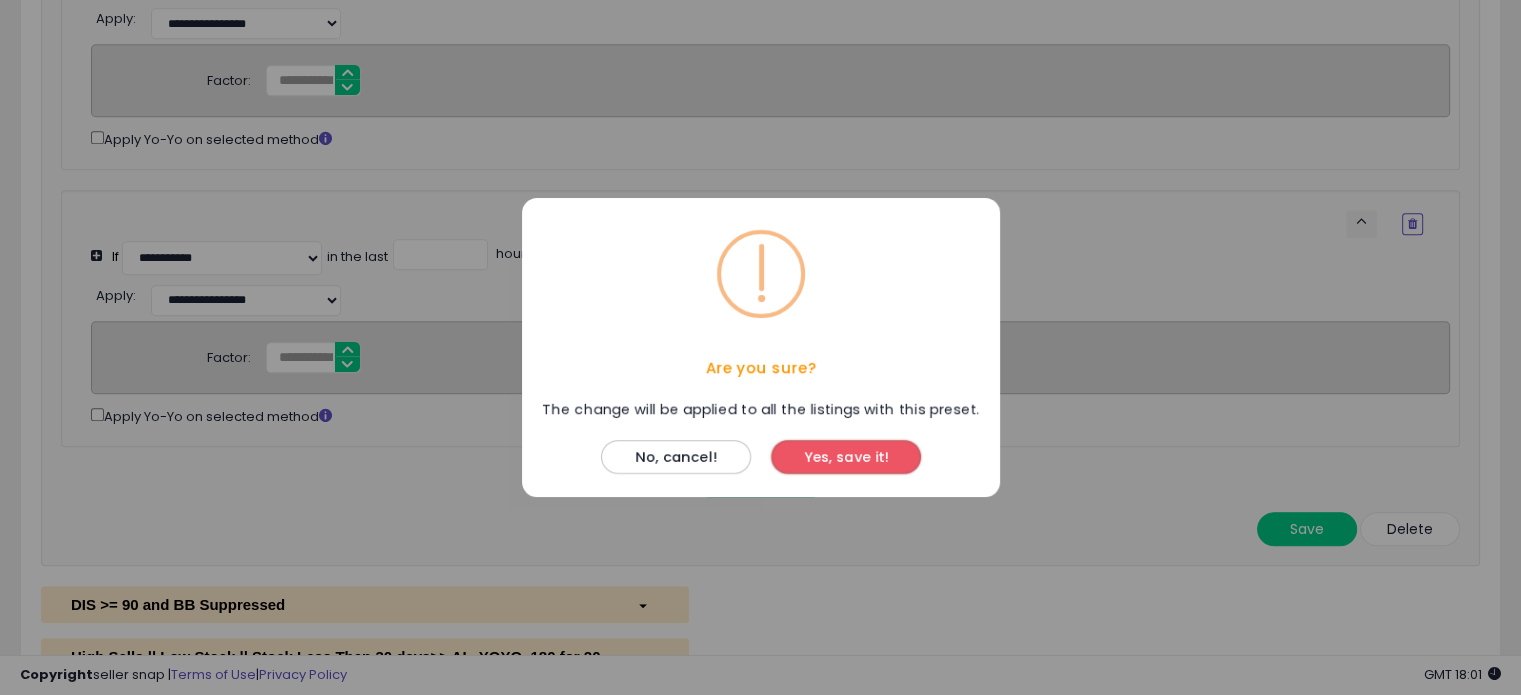 click on "Yes, save it!" at bounding box center [846, 457] 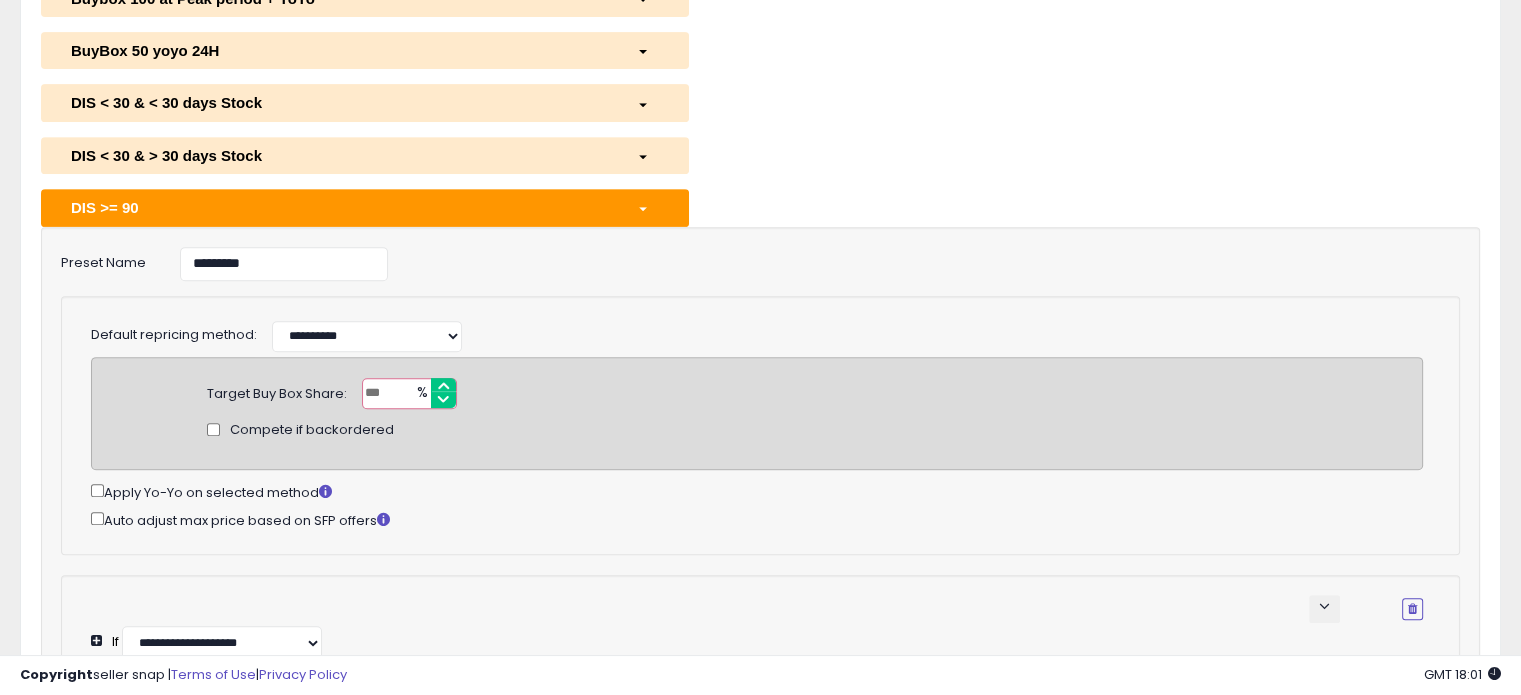 scroll, scrollTop: 824, scrollLeft: 0, axis: vertical 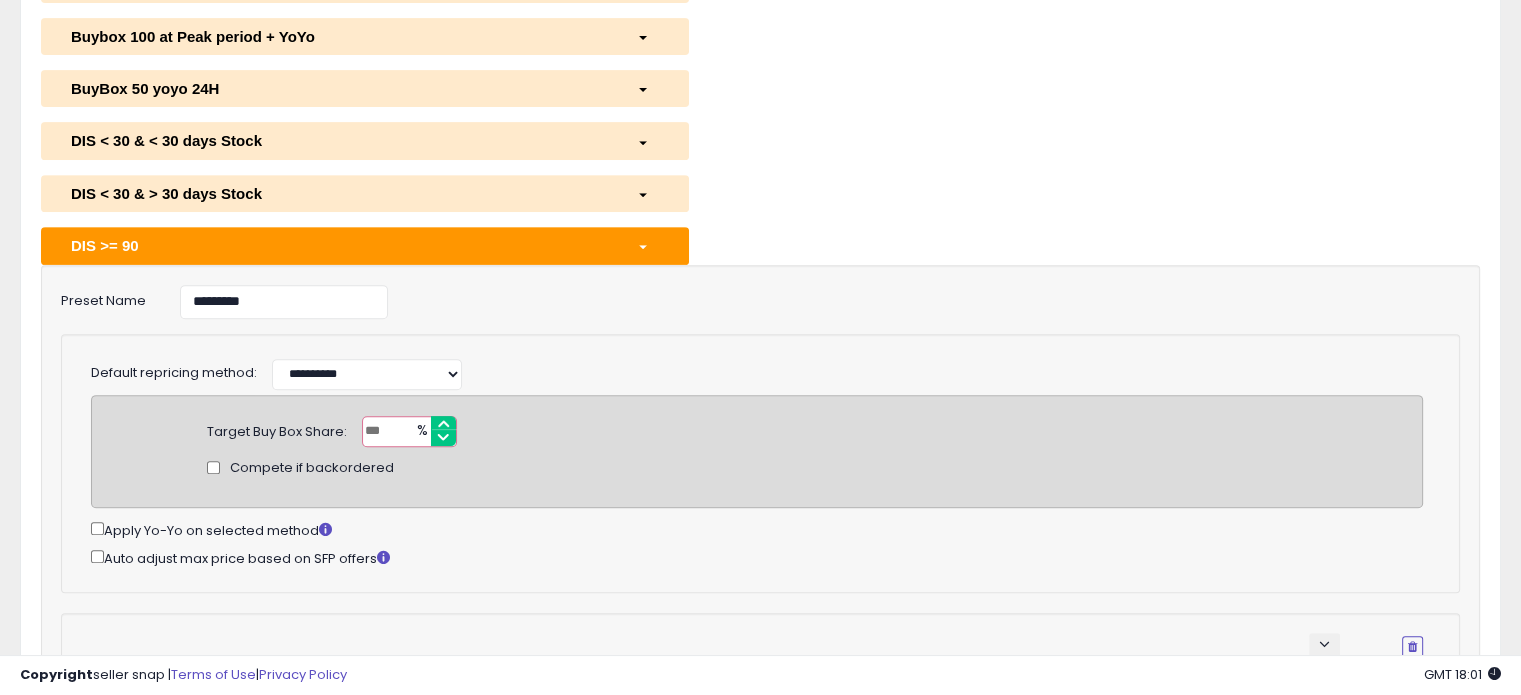 click at bounding box center [643, 247] 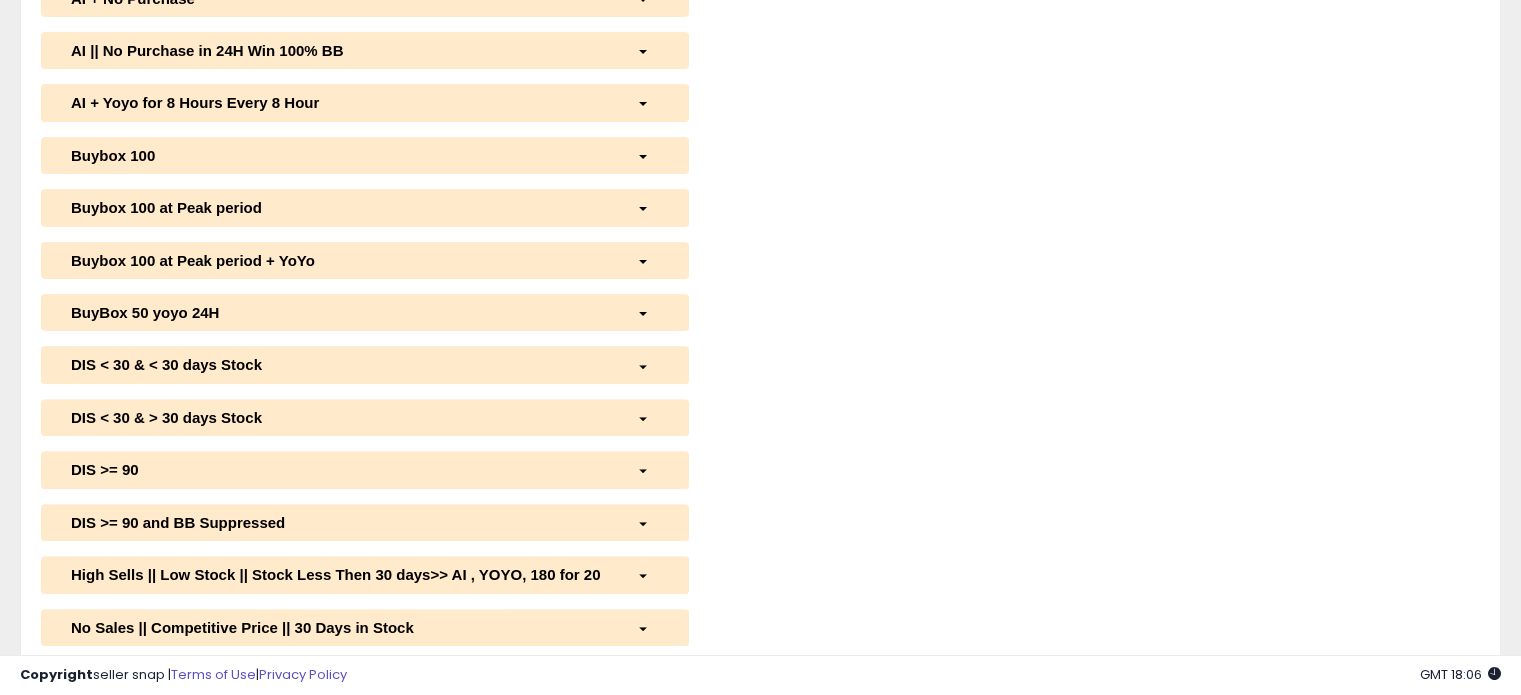 scroll, scrollTop: 800, scrollLeft: 0, axis: vertical 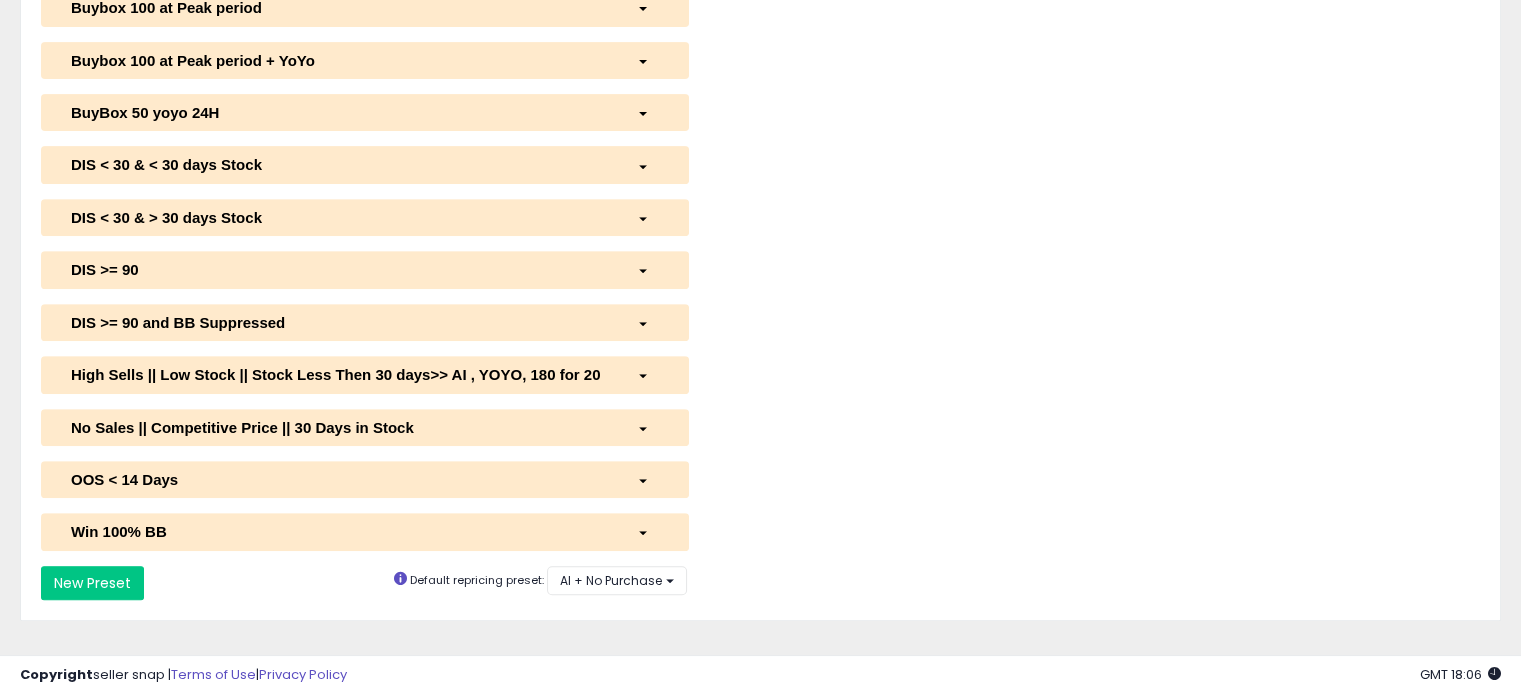 click at bounding box center (643, 271) 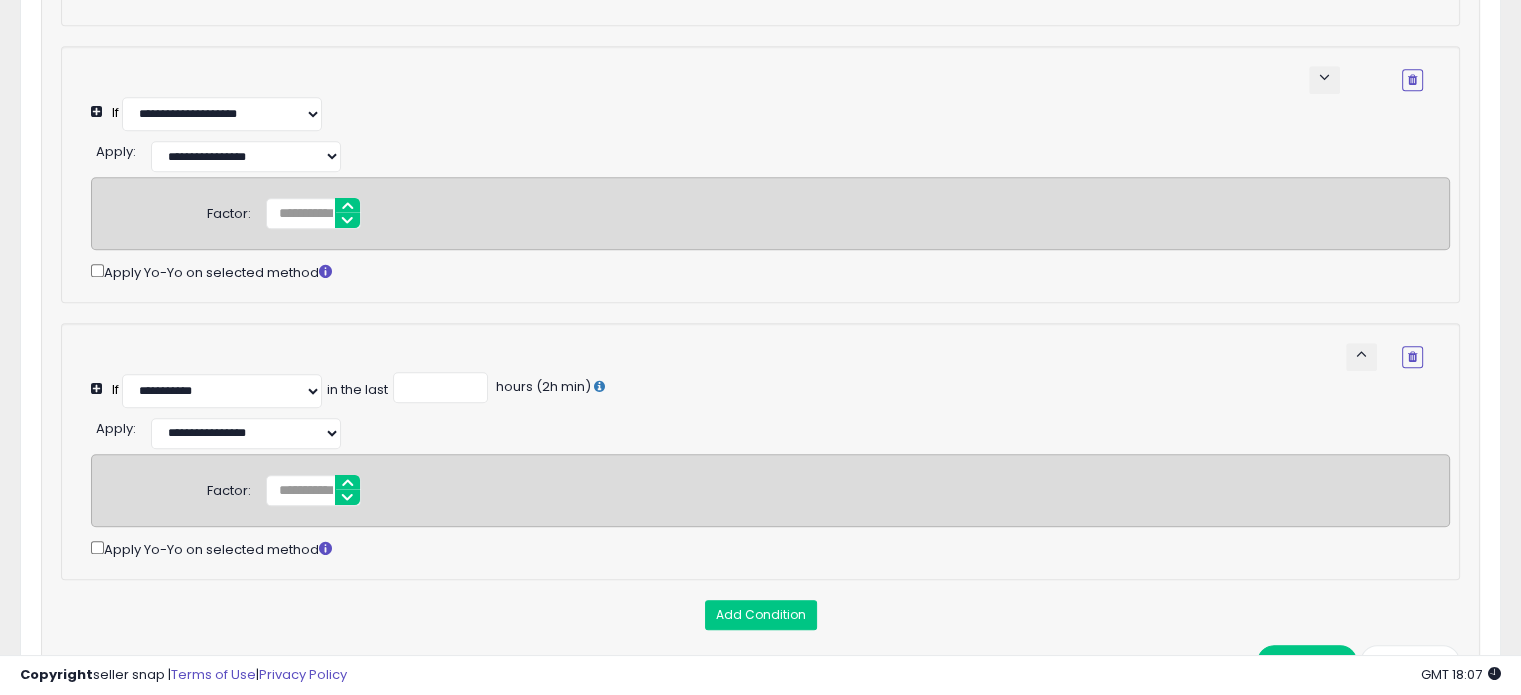 scroll, scrollTop: 1400, scrollLeft: 0, axis: vertical 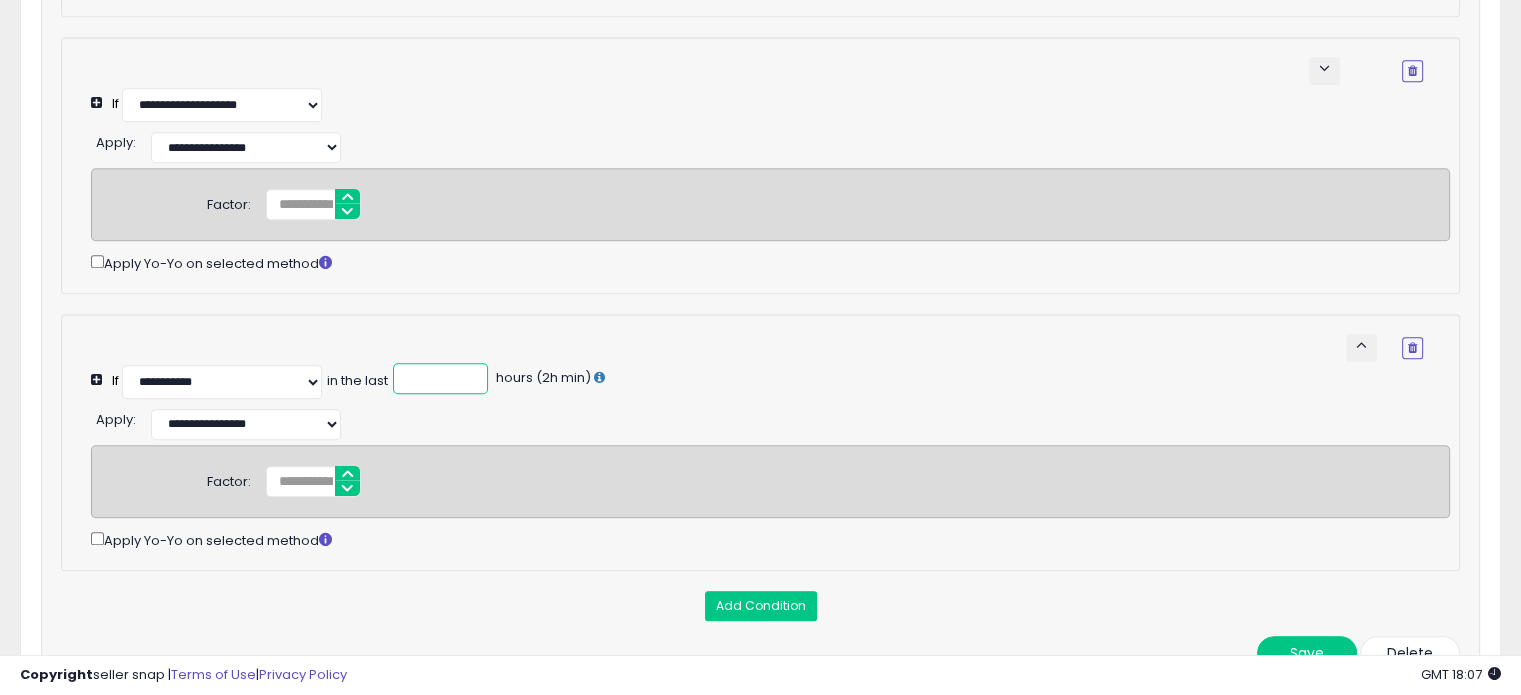 drag, startPoint x: 445, startPoint y: 383, endPoint x: 398, endPoint y: 383, distance: 47 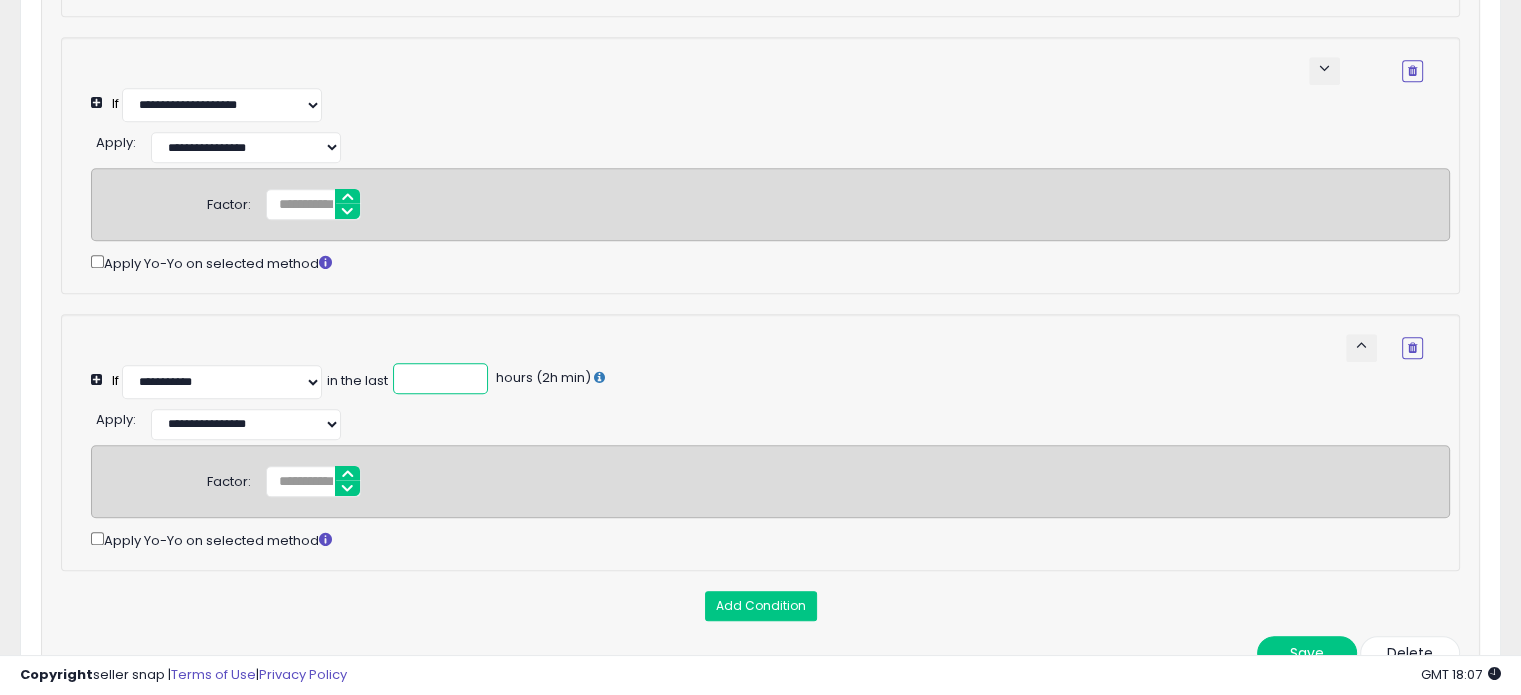 type on "*" 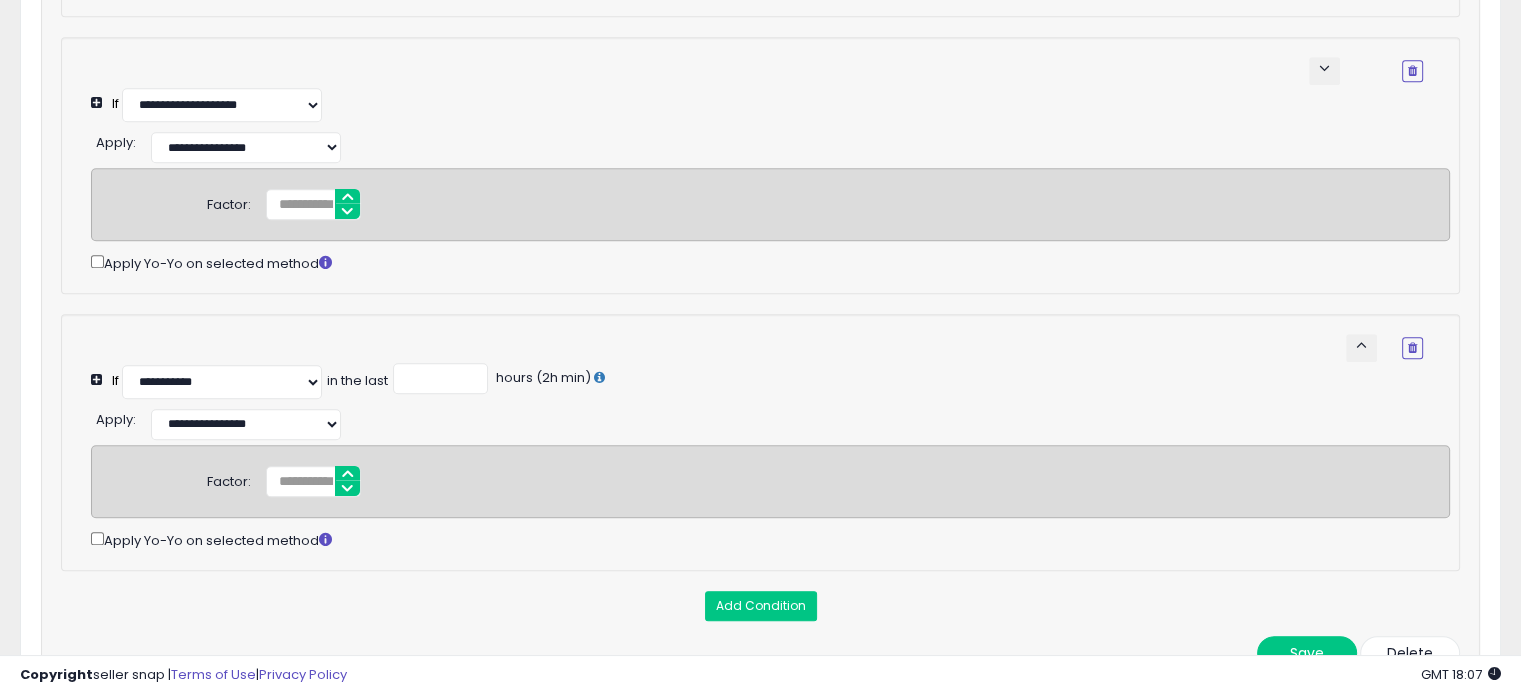 click on "Factor:
*" at bounding box center [770, 481] 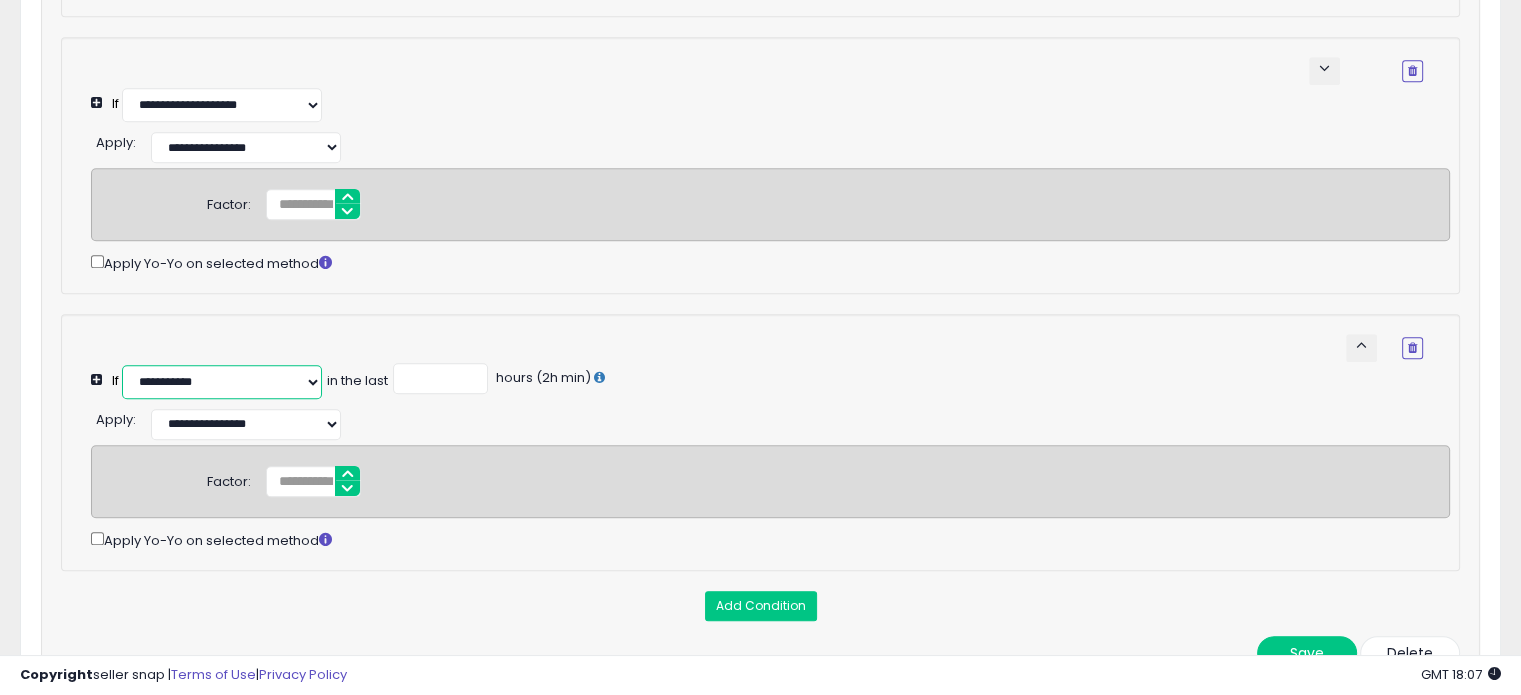 click on "**********" at bounding box center [222, 382] 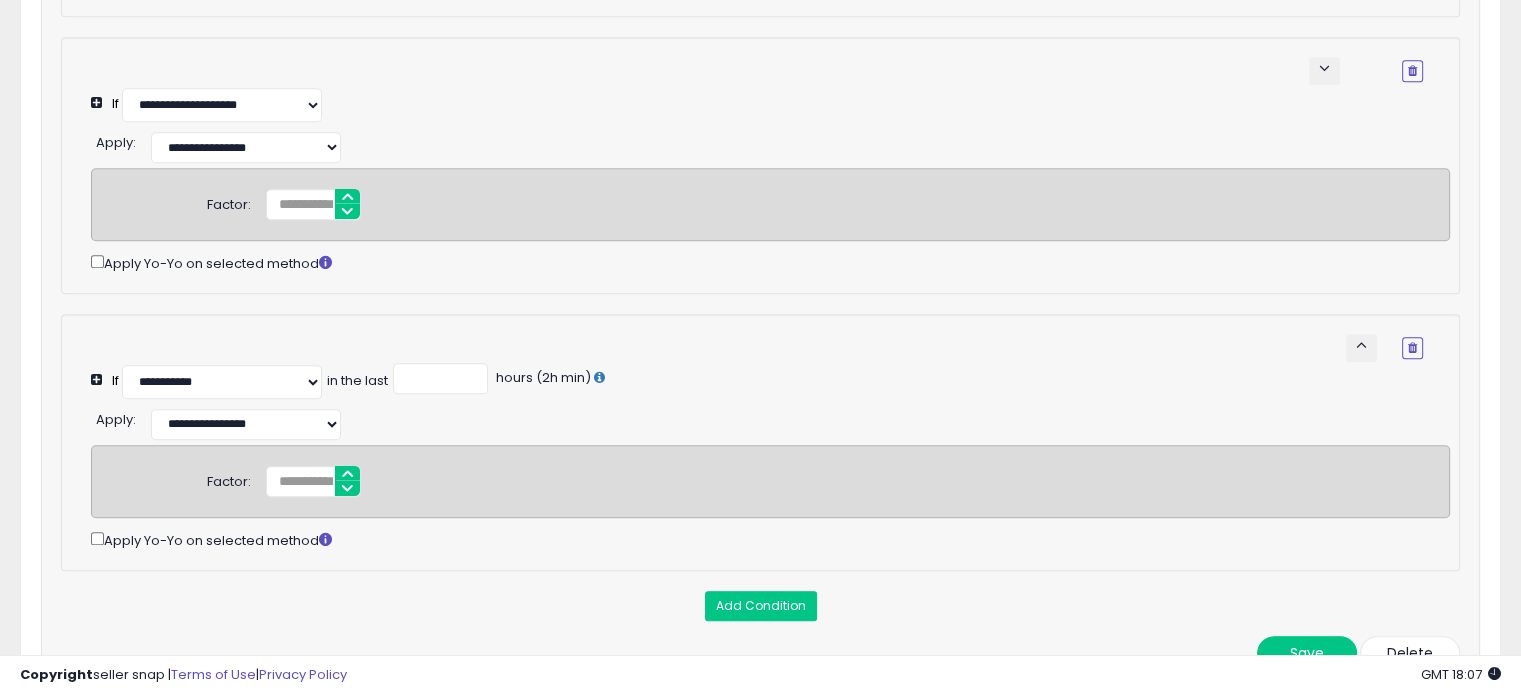 click on "**********" at bounding box center [770, 422] 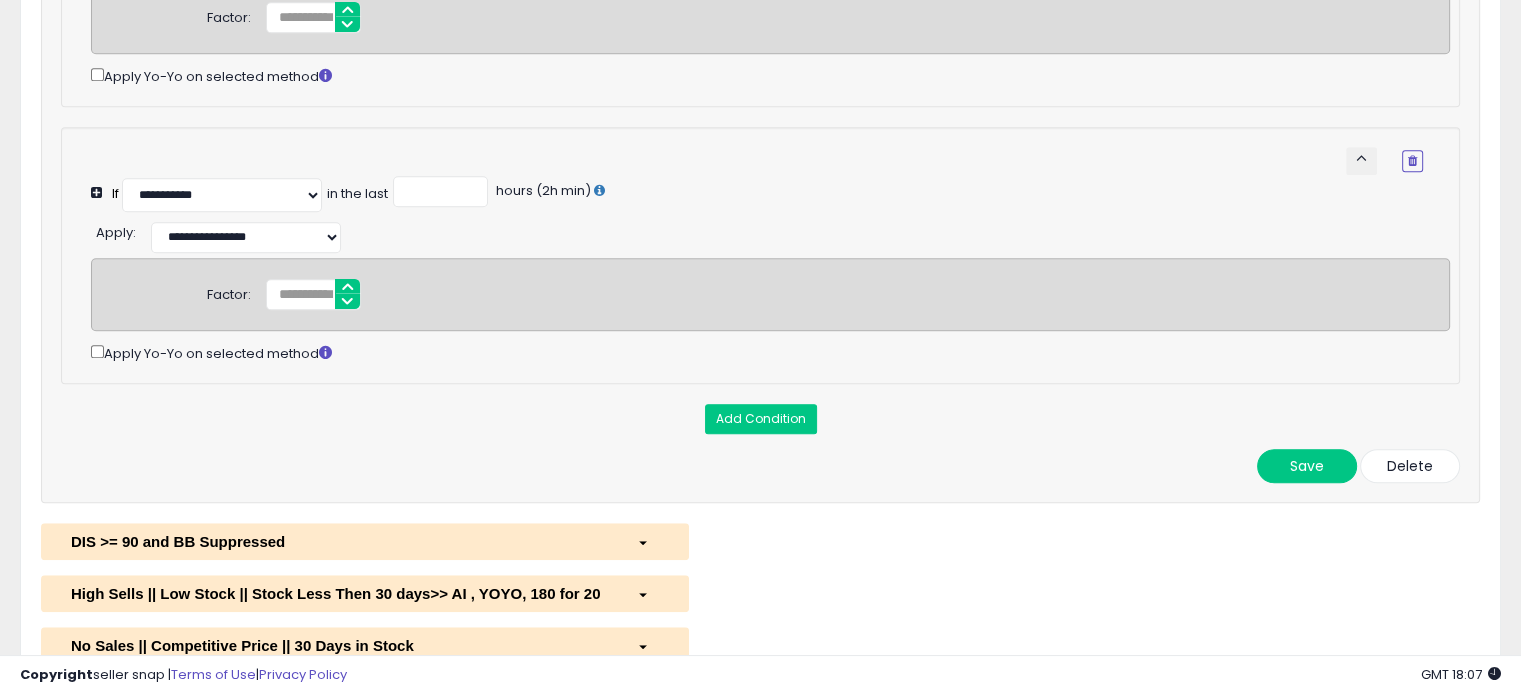 scroll, scrollTop: 1600, scrollLeft: 0, axis: vertical 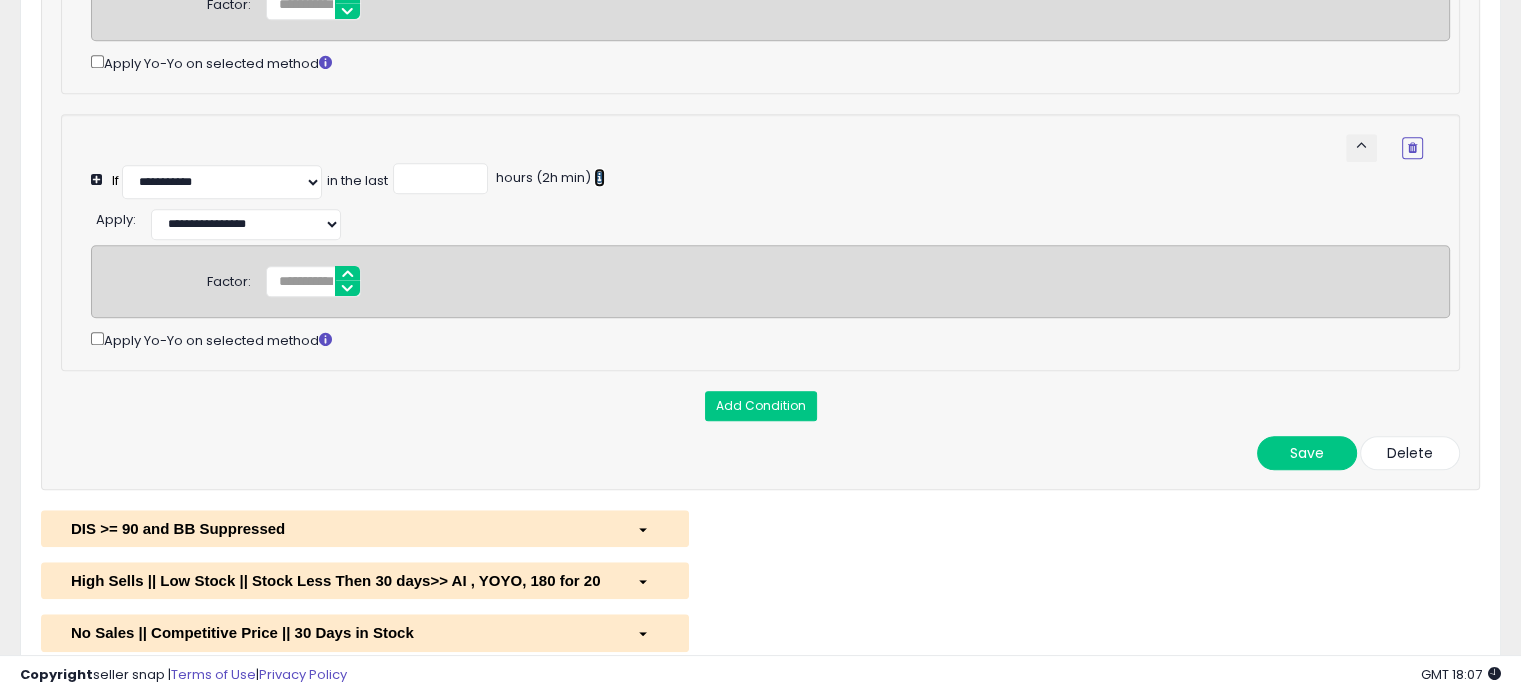 click at bounding box center (599, 177) 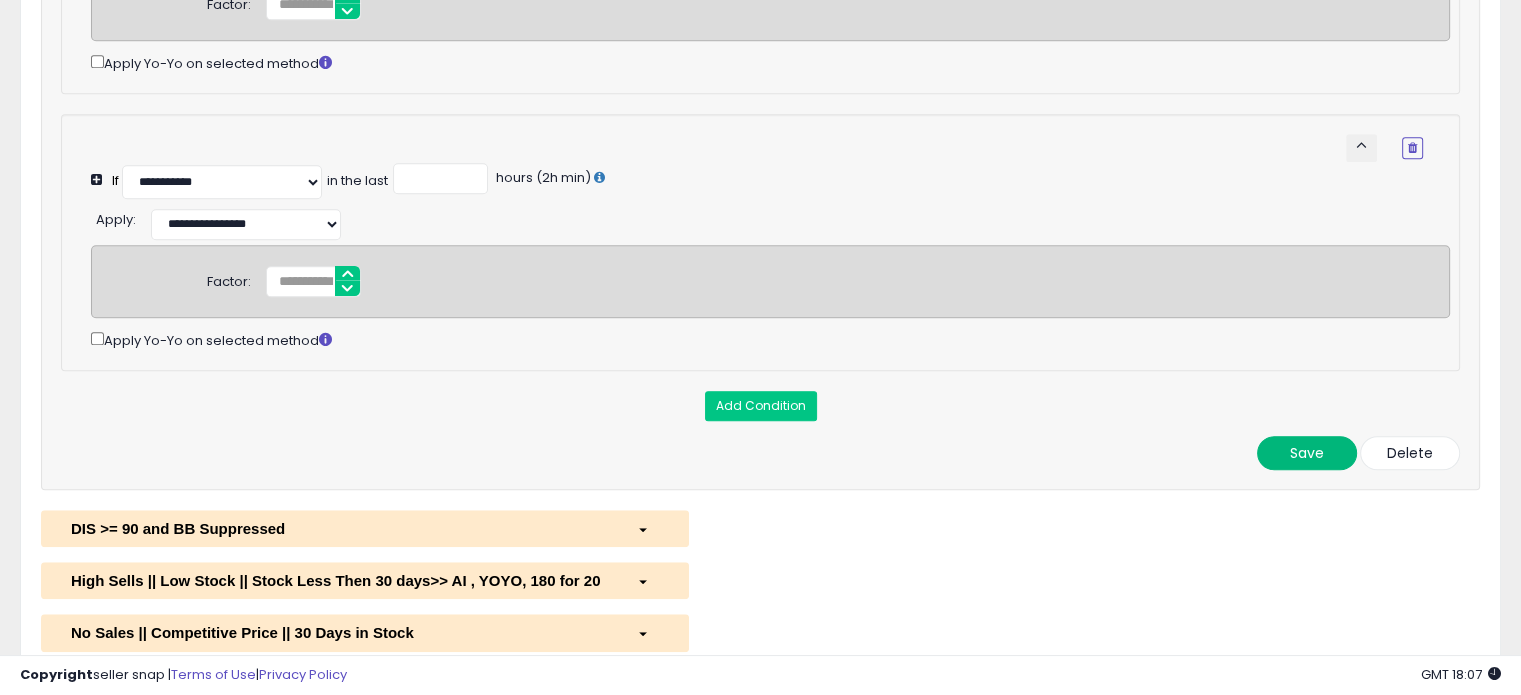 click on "Save" at bounding box center (1307, 453) 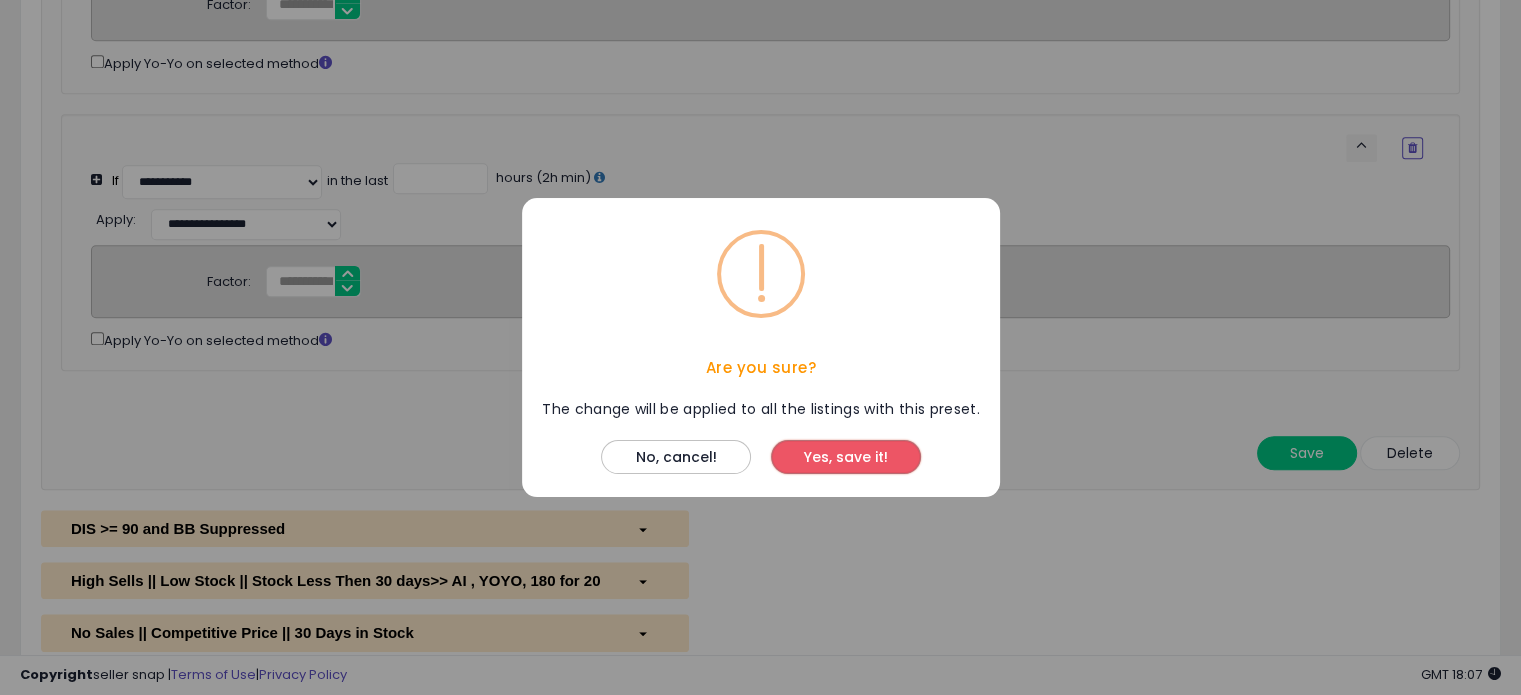 click on "Yes, save it!" at bounding box center [846, 457] 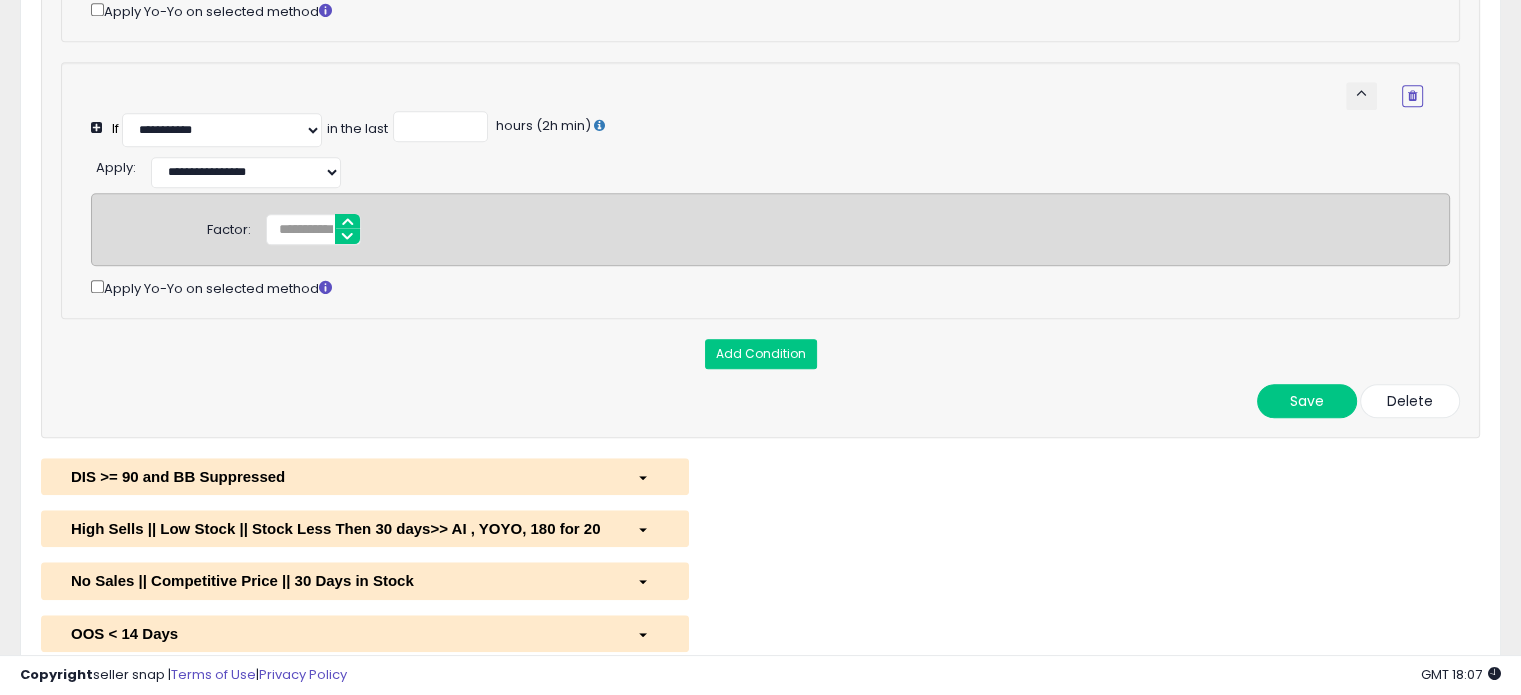 scroll, scrollTop: 1600, scrollLeft: 0, axis: vertical 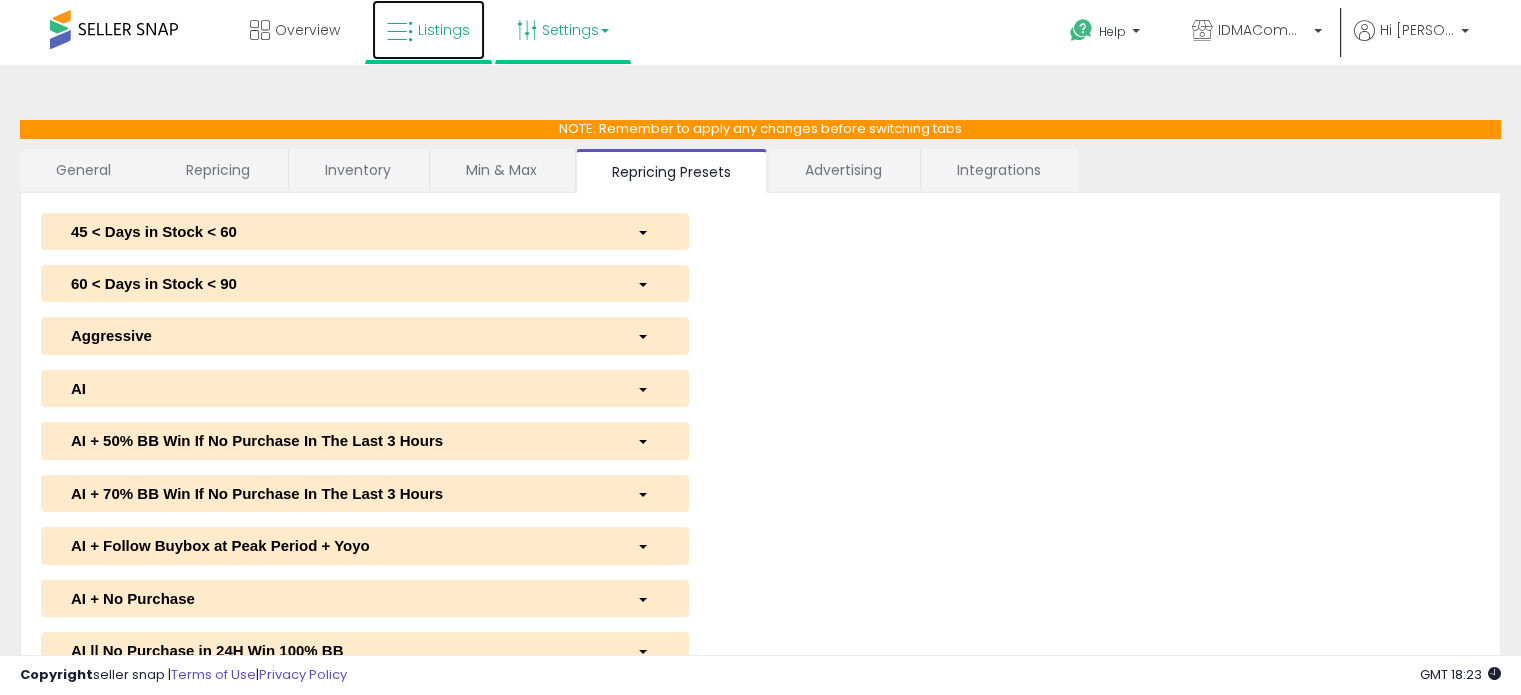 click on "Listings" at bounding box center (444, 30) 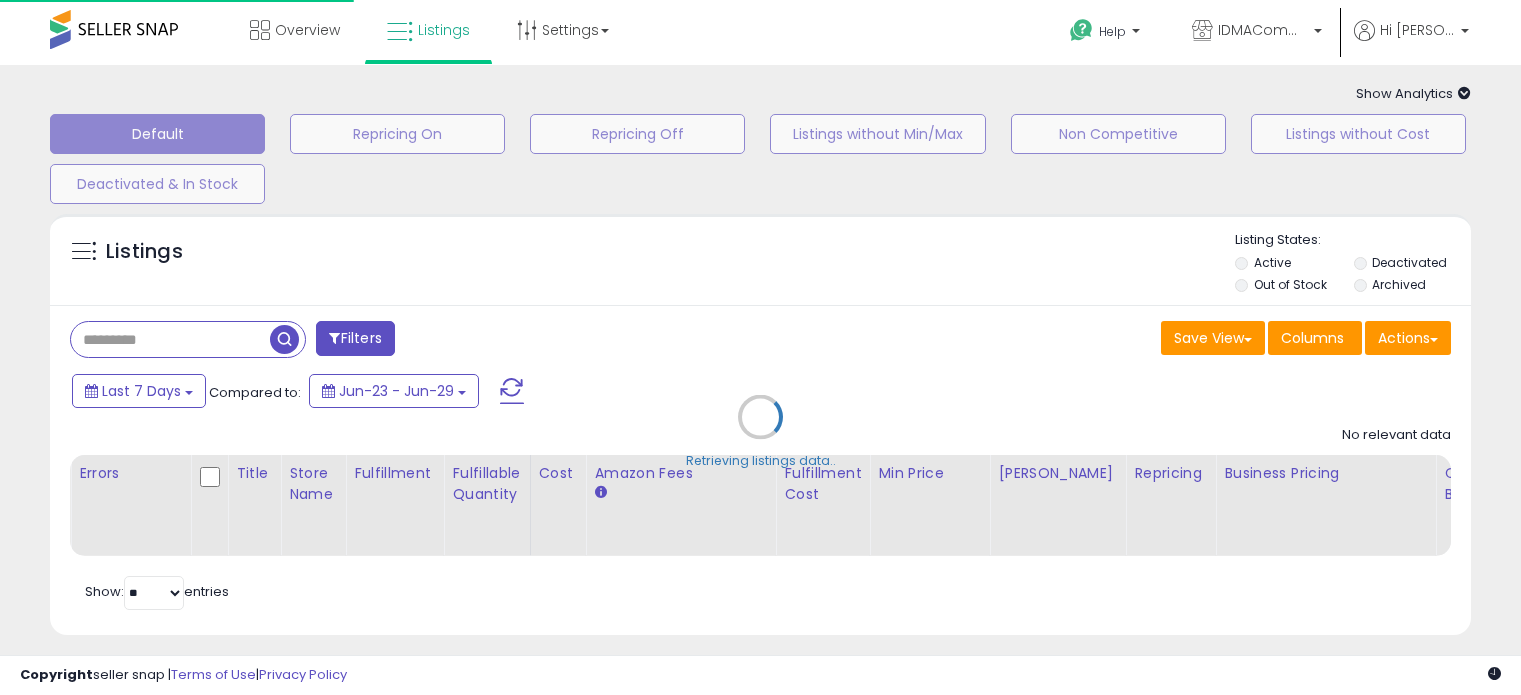 scroll, scrollTop: 0, scrollLeft: 0, axis: both 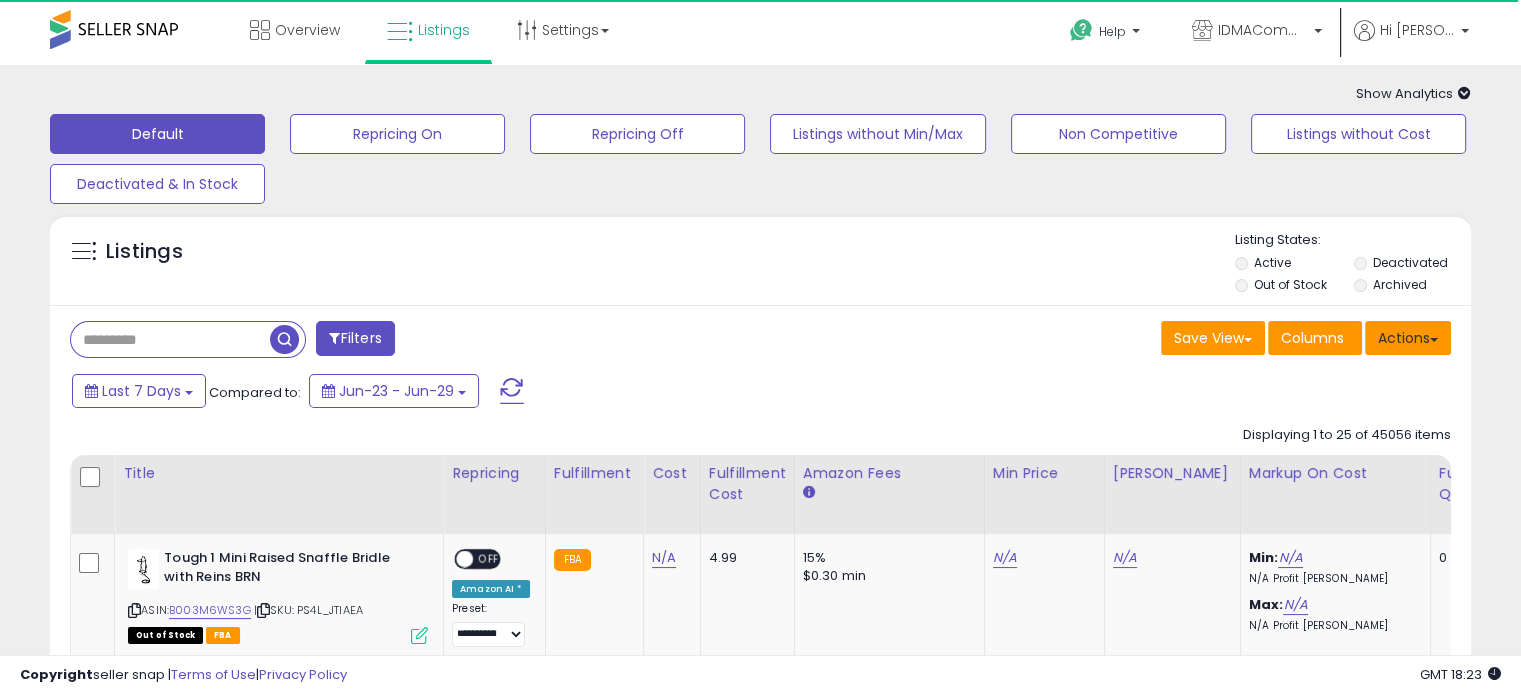 click on "Actions" at bounding box center [1408, 338] 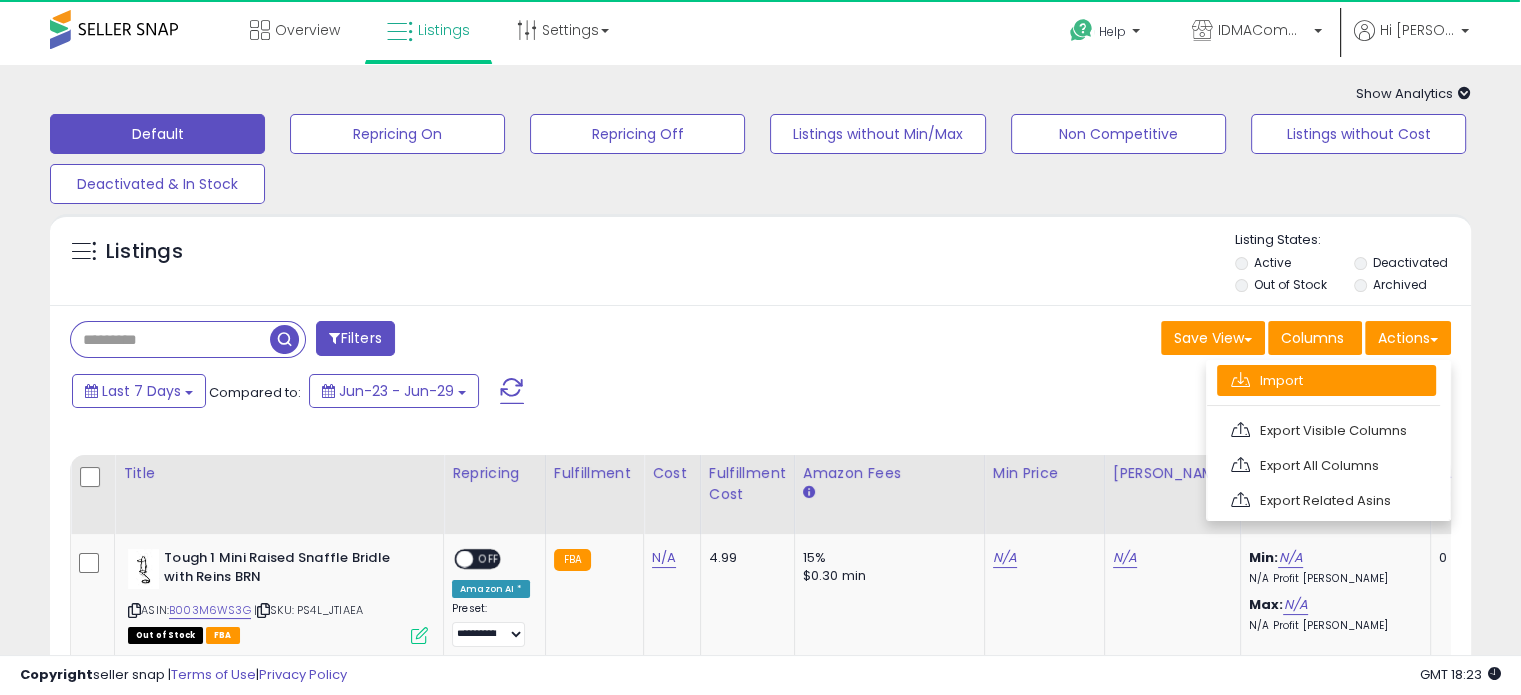 click on "Import" at bounding box center [1326, 380] 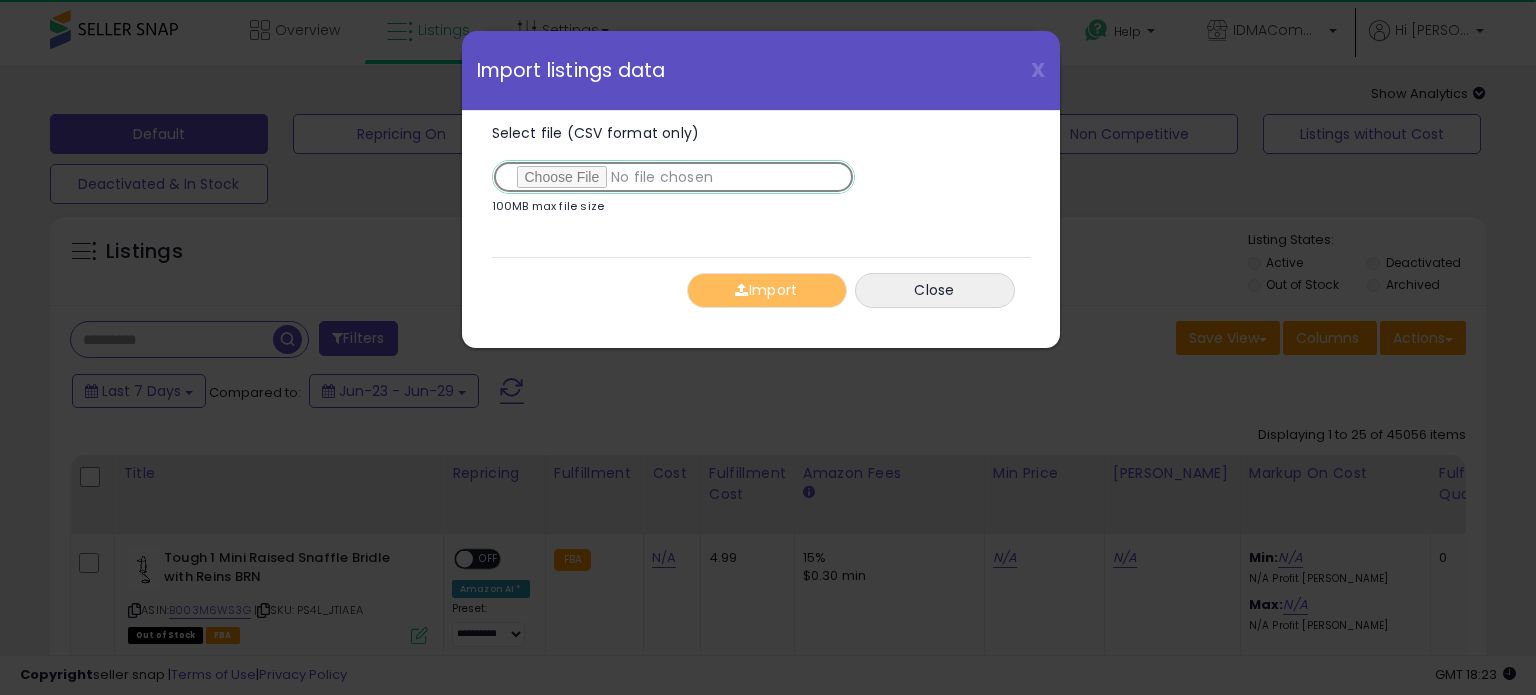 click on "Select file (CSV format only)" at bounding box center (673, 177) 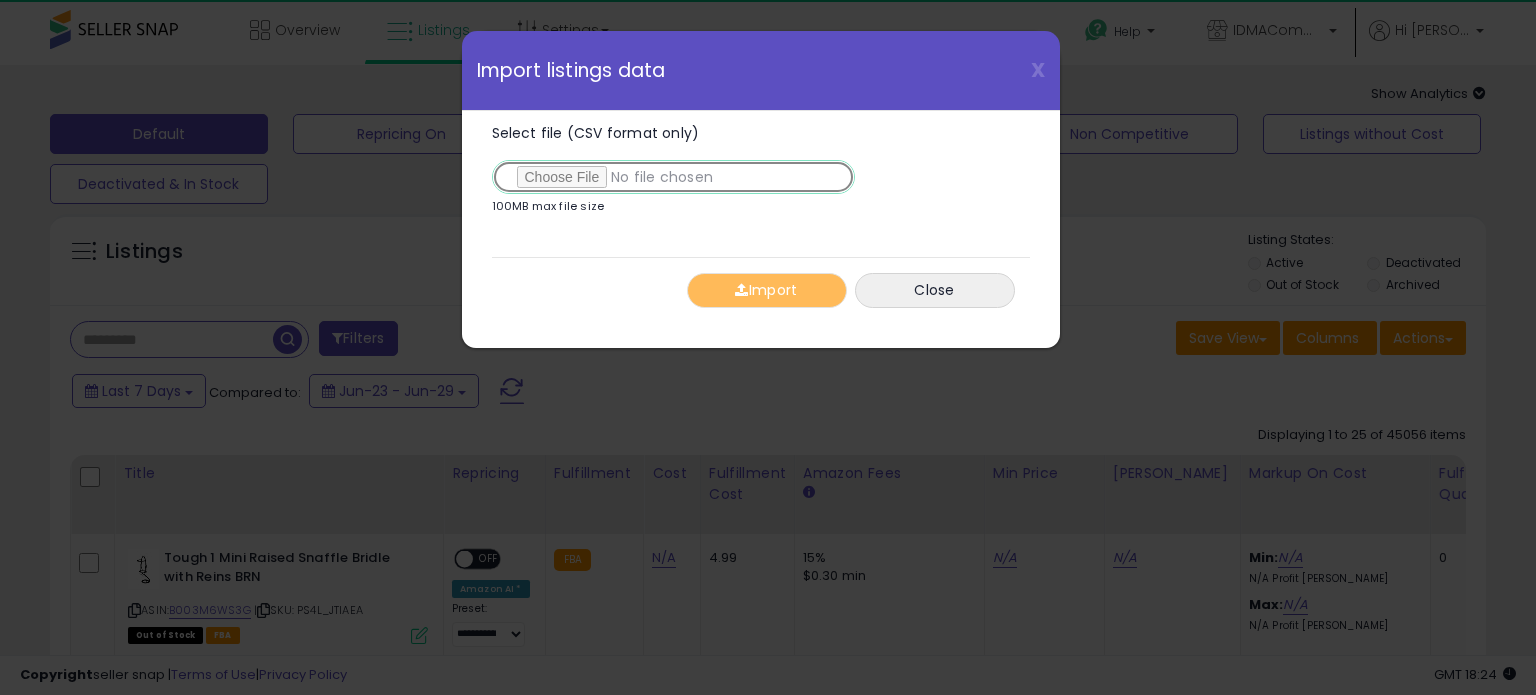 type on "**********" 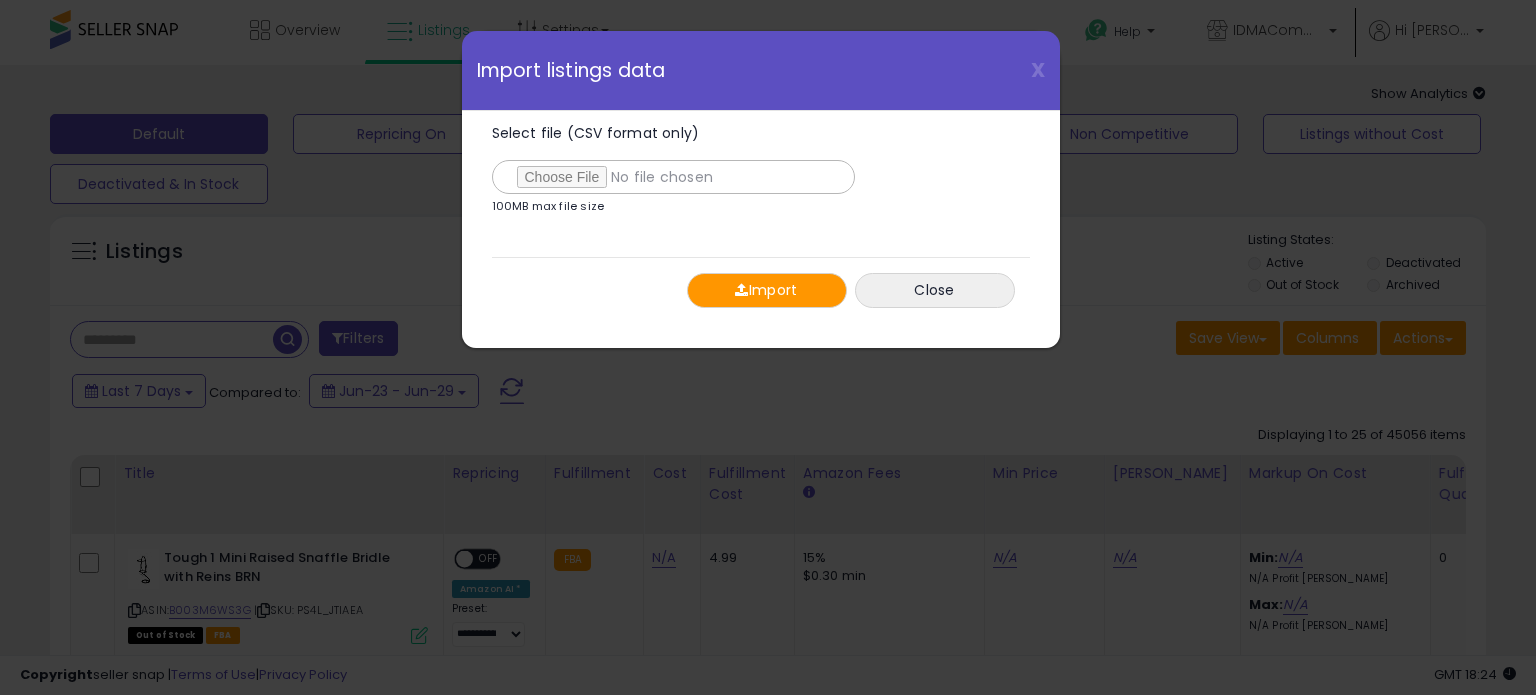 click at bounding box center [741, 290] 